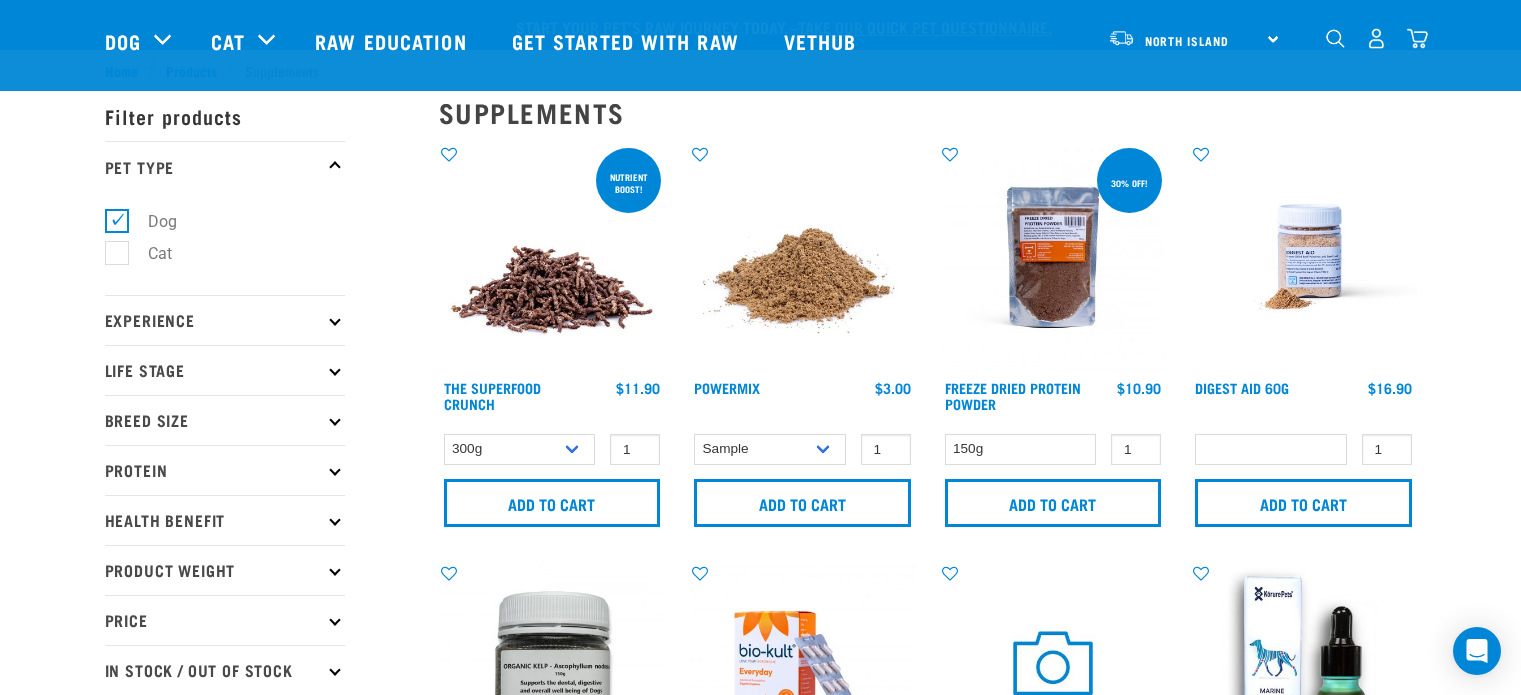 select on "31261" 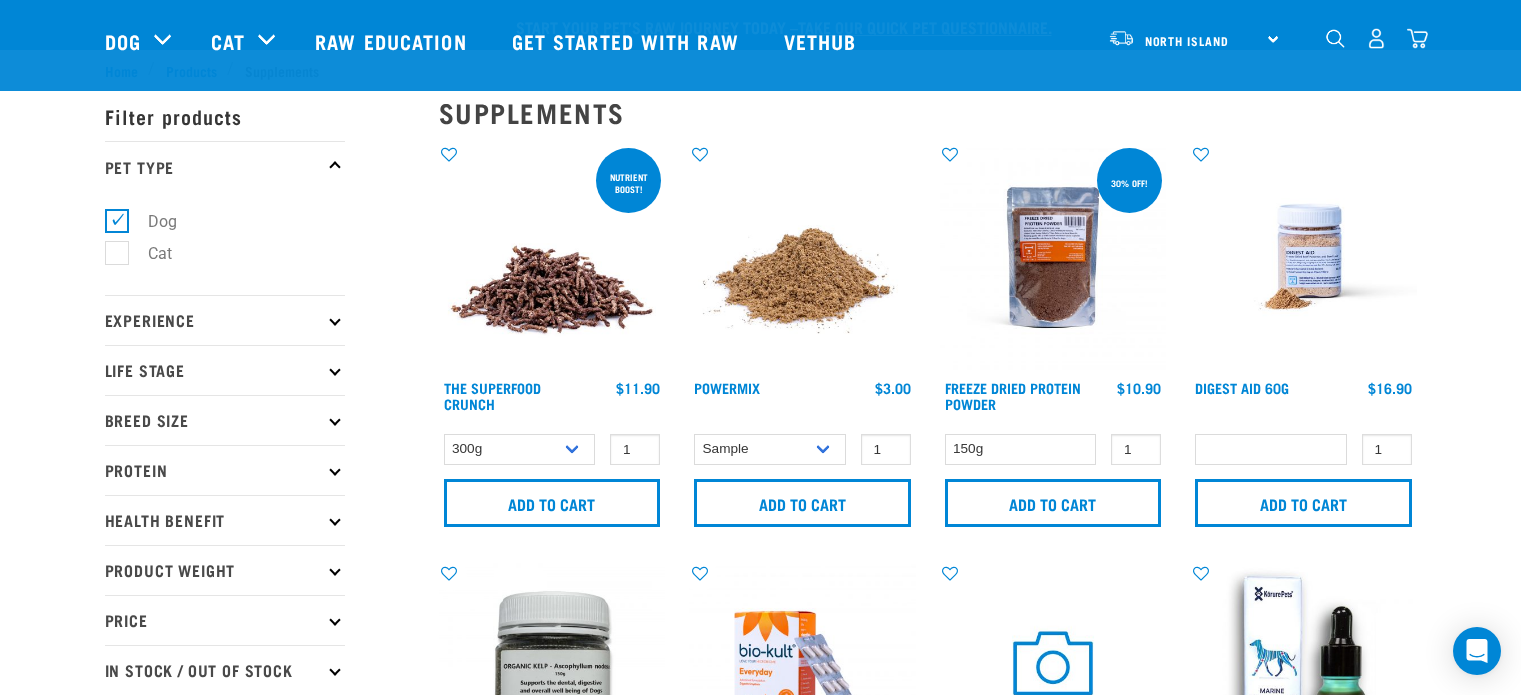 scroll, scrollTop: 300, scrollLeft: 0, axis: vertical 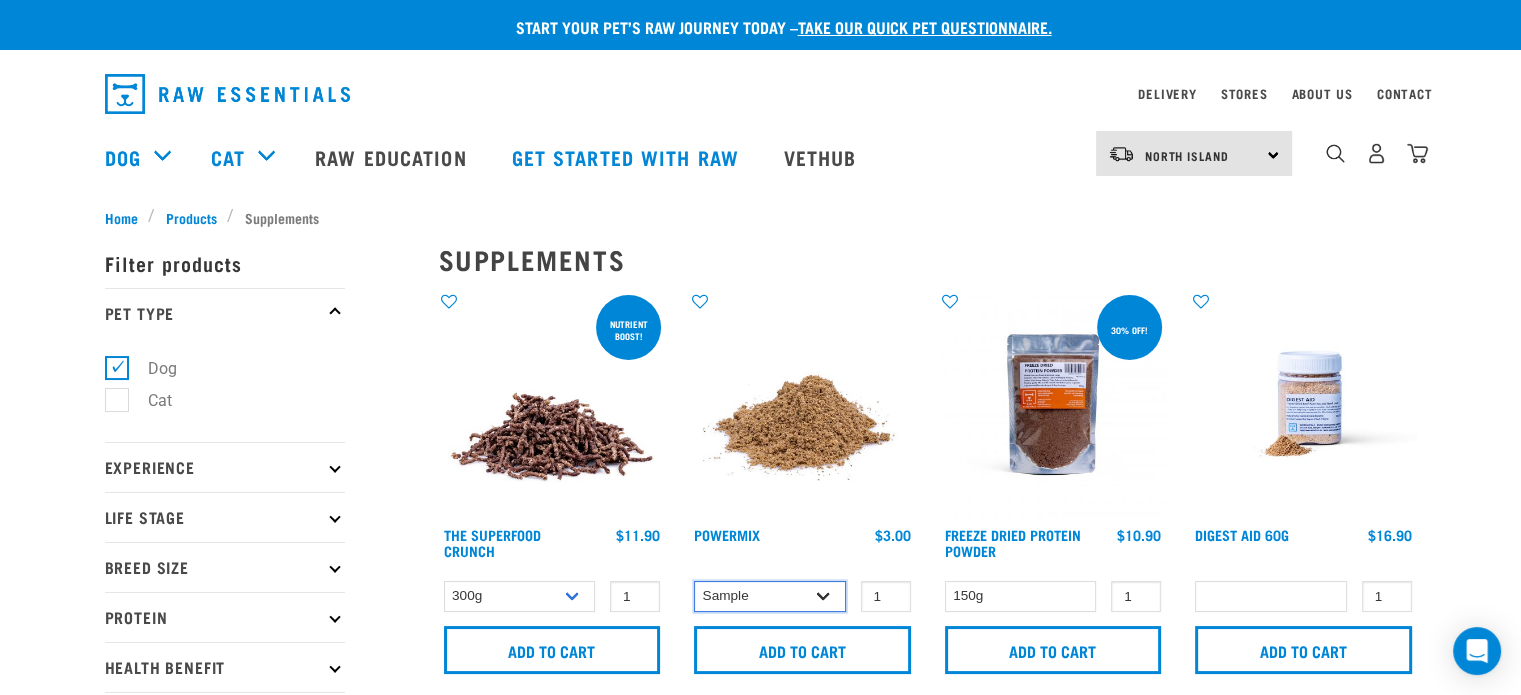 click on "Sample
Small (30g)
Large (60g)" at bounding box center (770, 596) 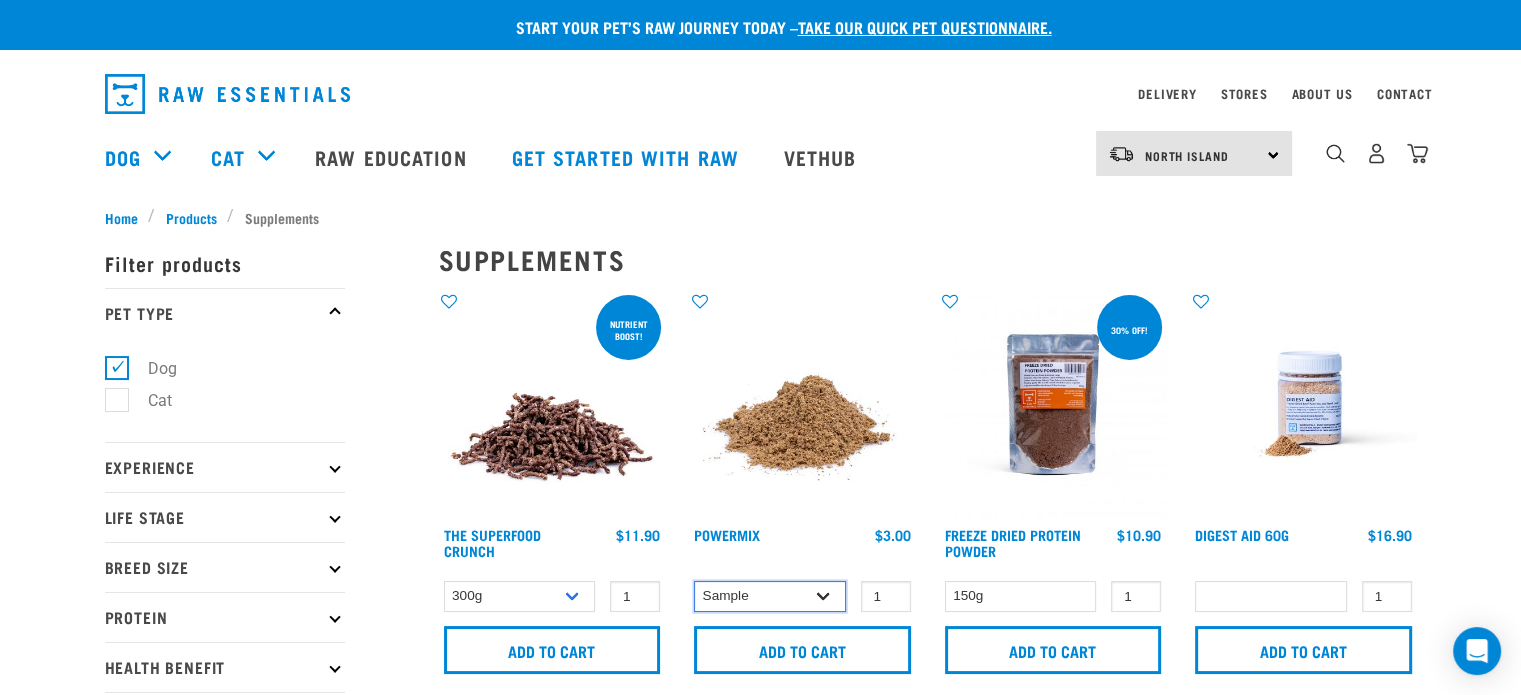 select on "31234" 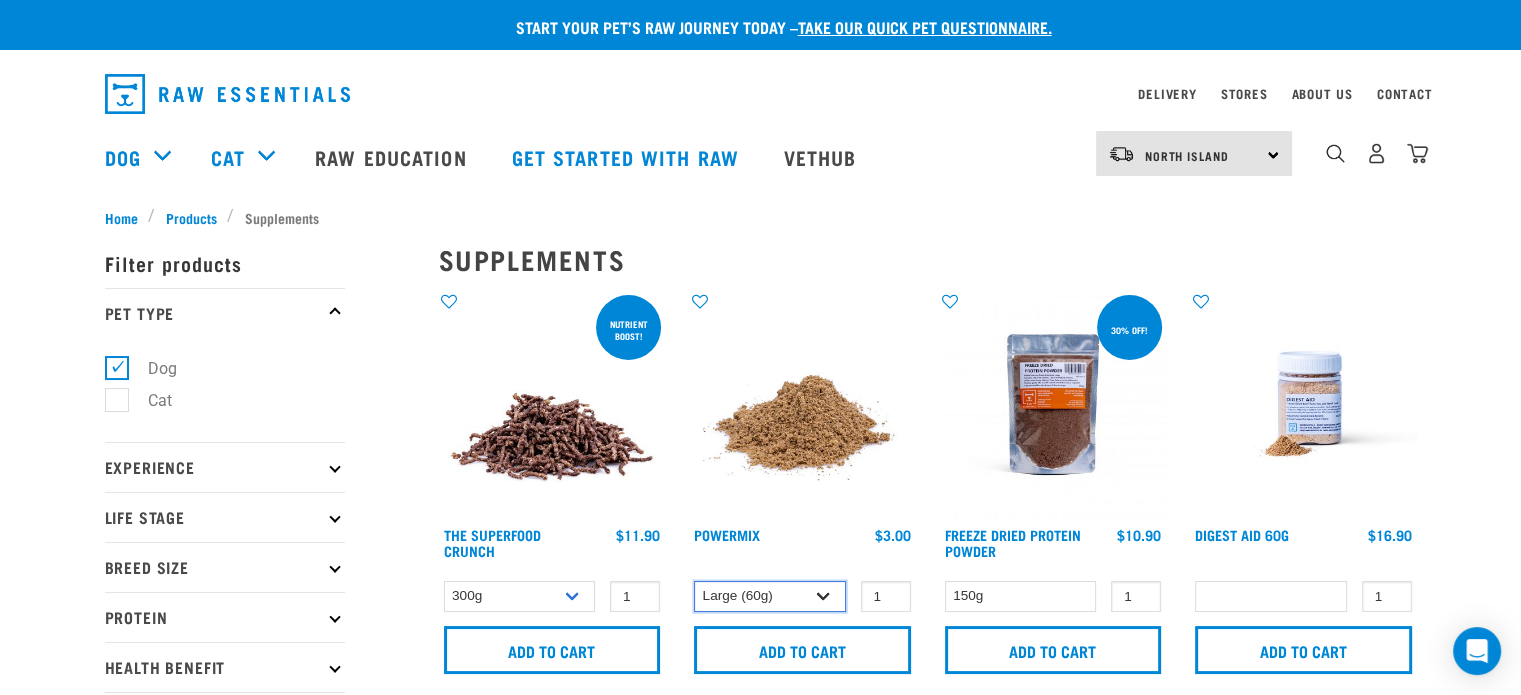 click on "Sample
Small (30g)
Large (60g)" at bounding box center (770, 596) 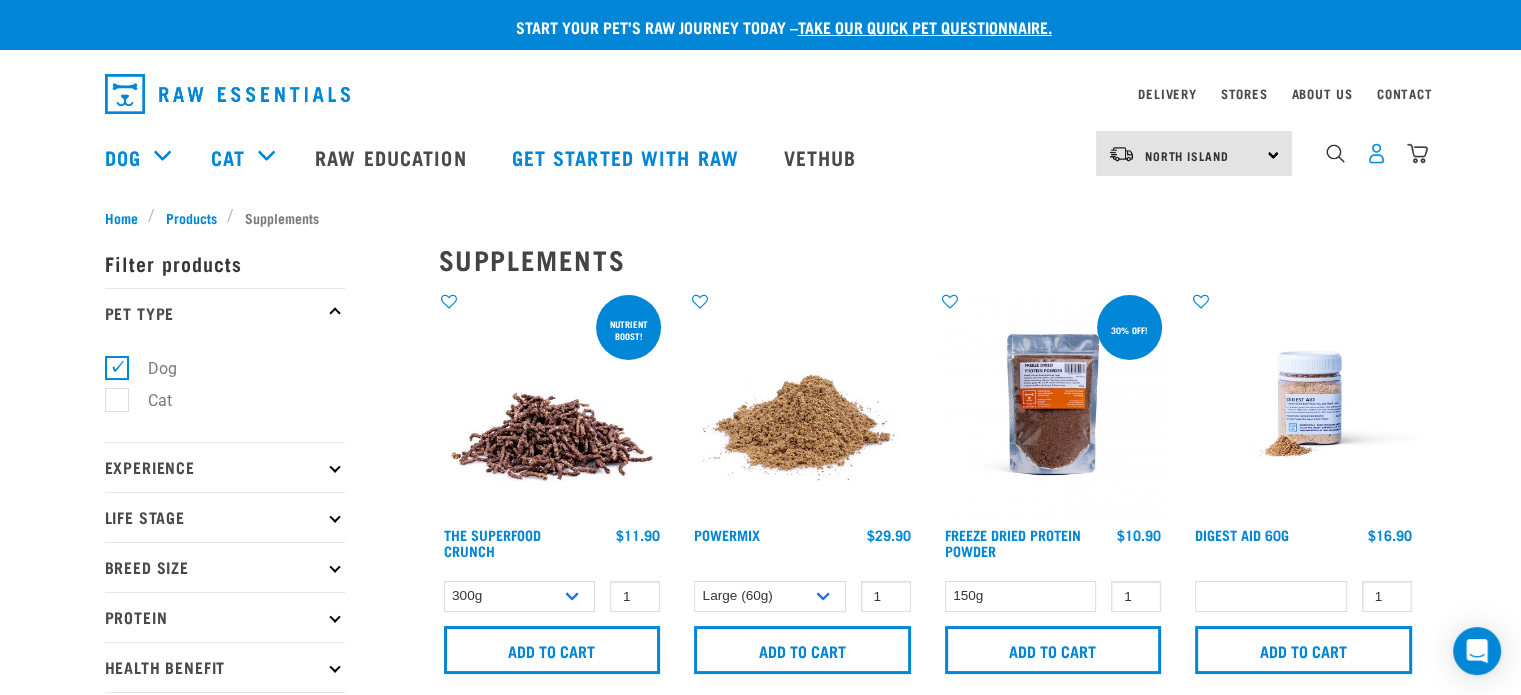 click at bounding box center (1376, 153) 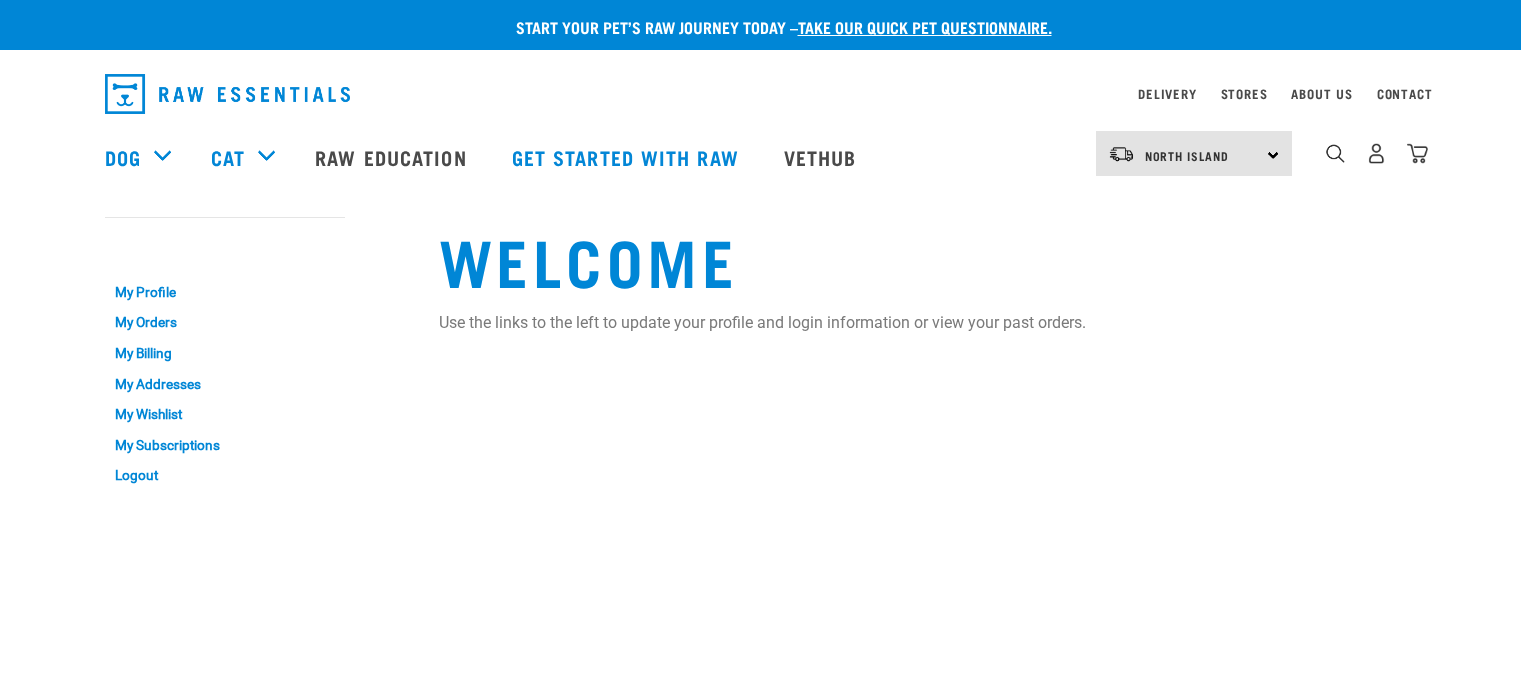 scroll, scrollTop: 0, scrollLeft: 0, axis: both 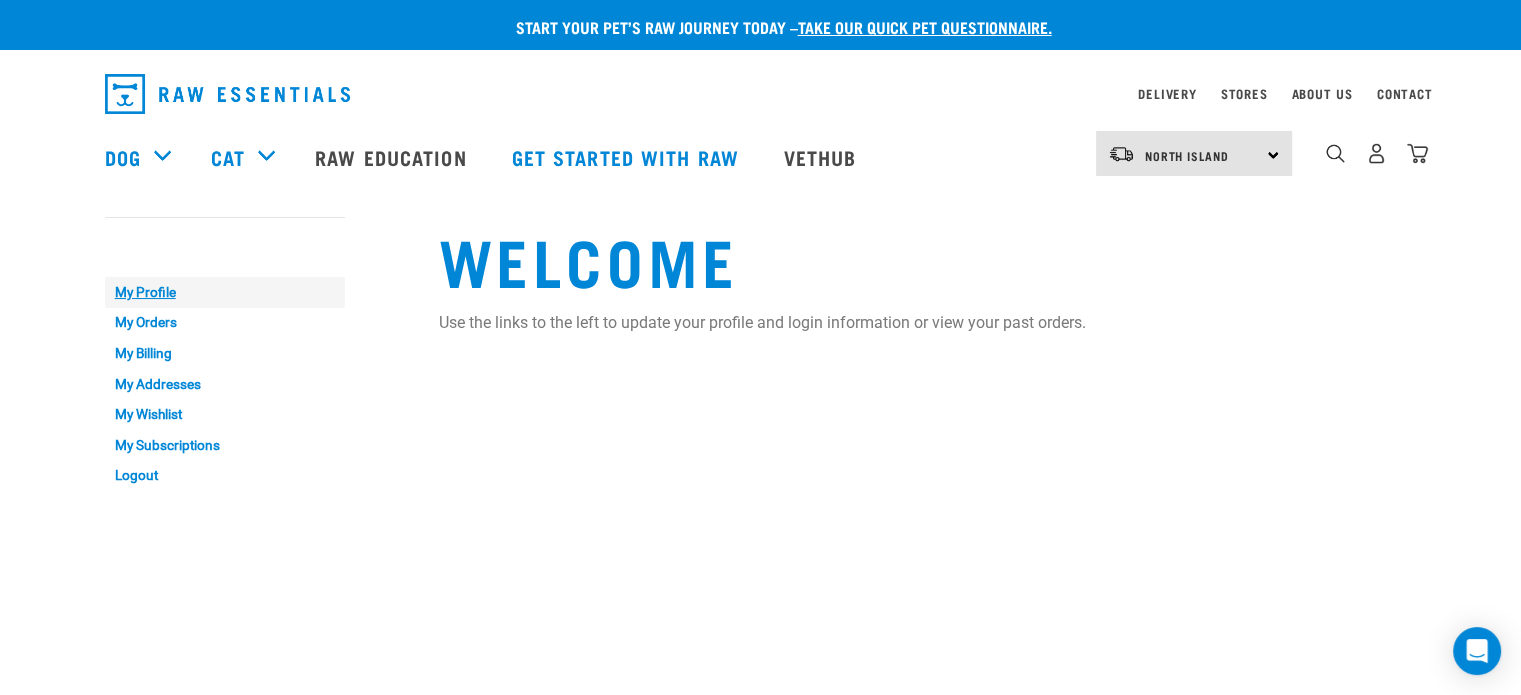 click on "My Profile" at bounding box center [225, 292] 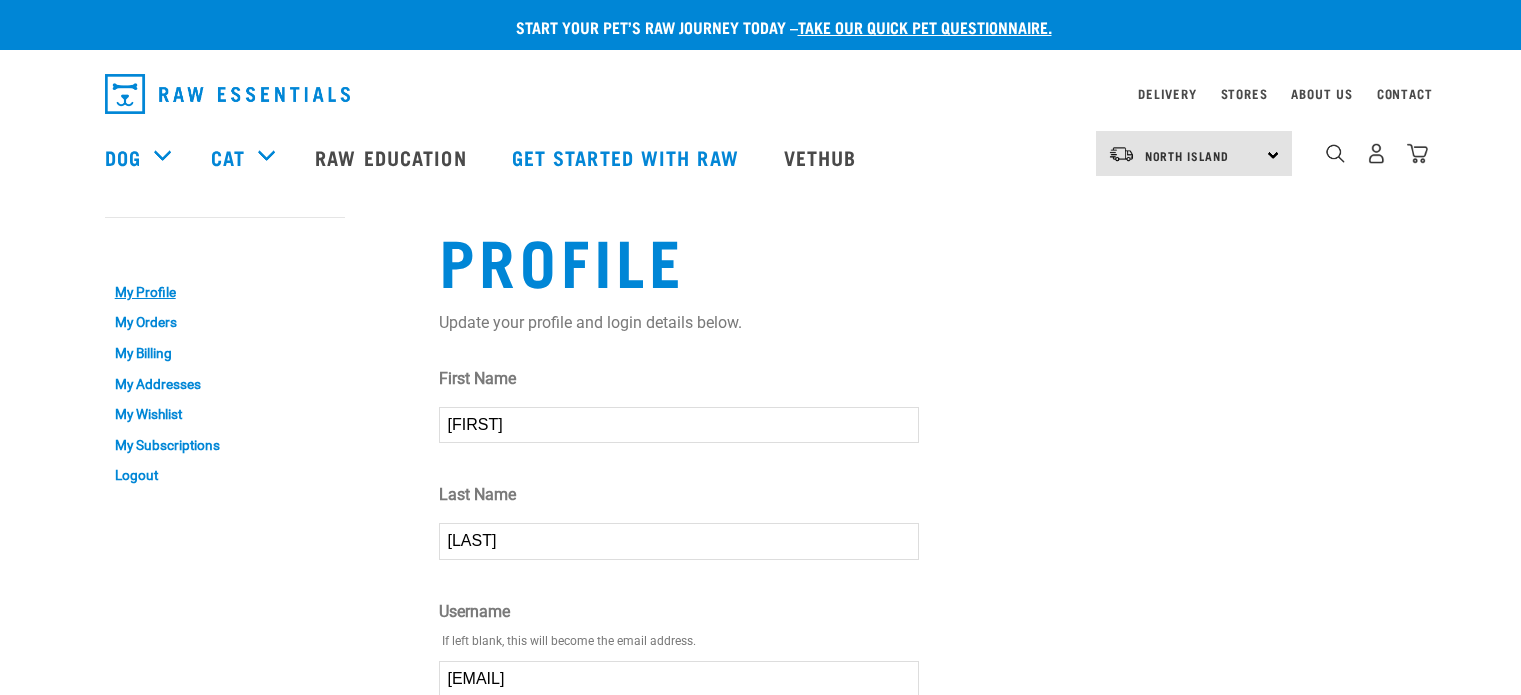 scroll, scrollTop: 0, scrollLeft: 0, axis: both 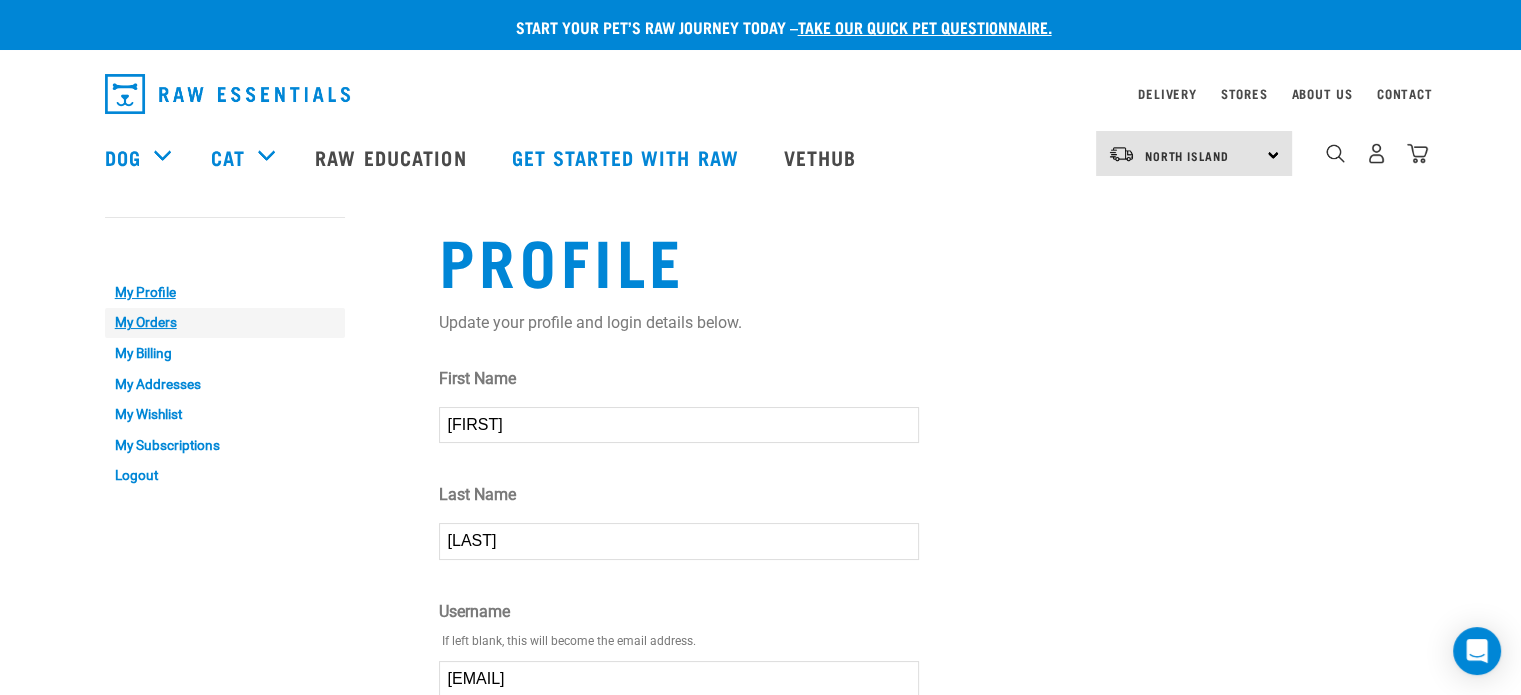 click on "My Orders" at bounding box center [225, 323] 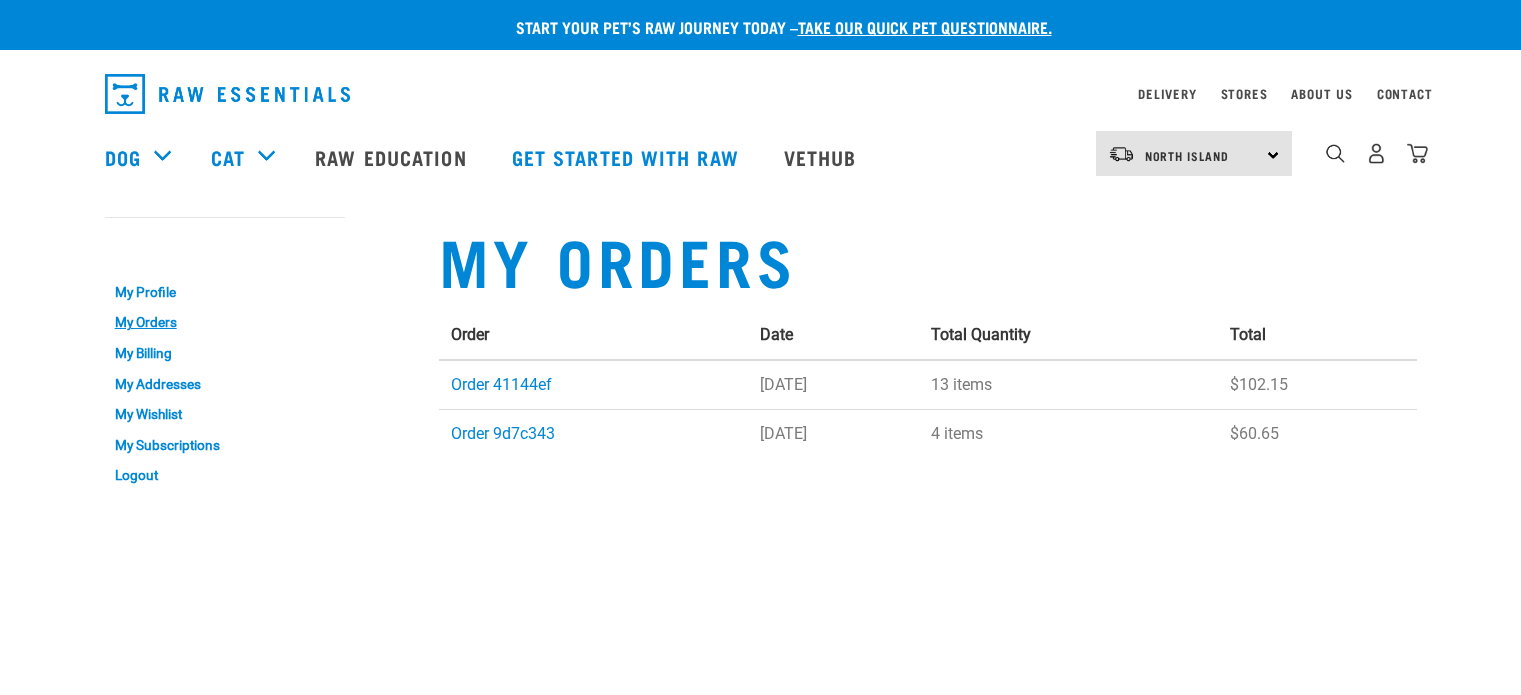 scroll, scrollTop: 0, scrollLeft: 0, axis: both 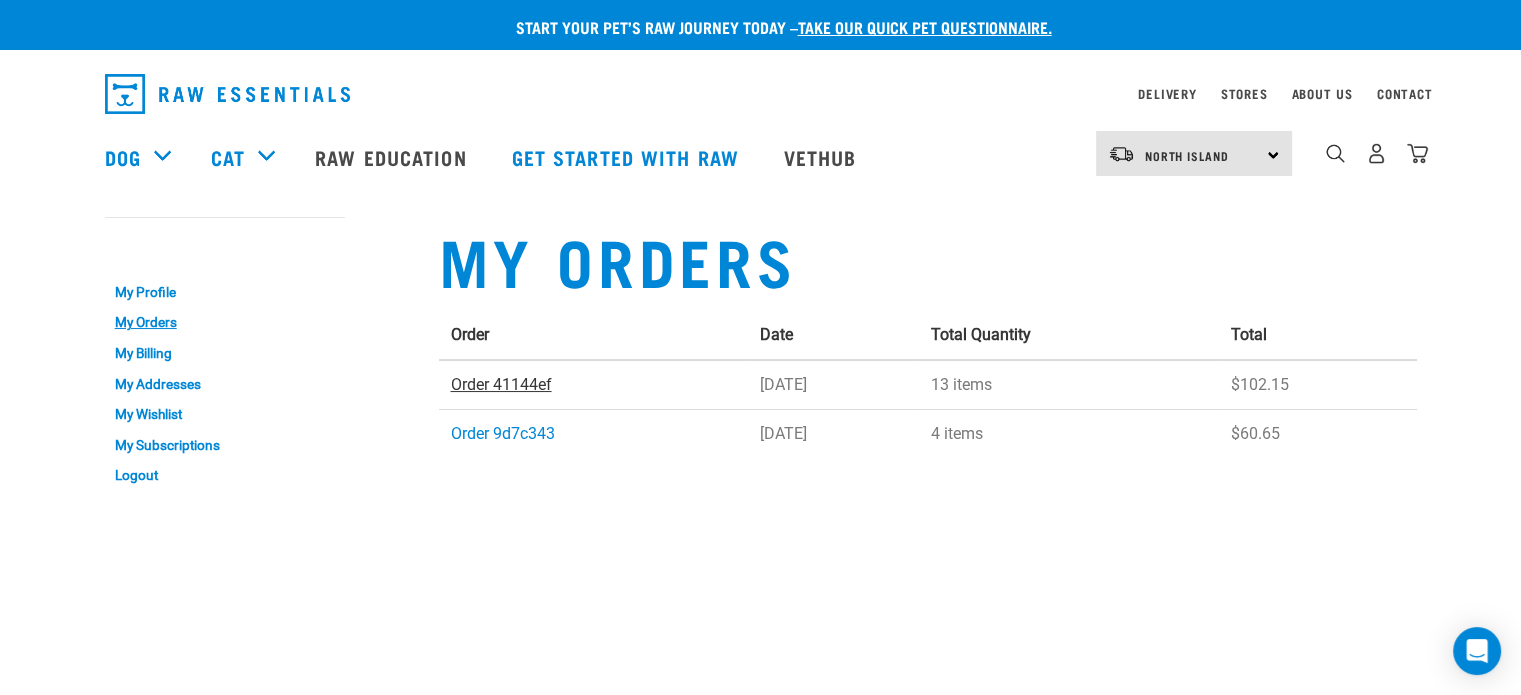click on "Order 41144ef" at bounding box center (501, 384) 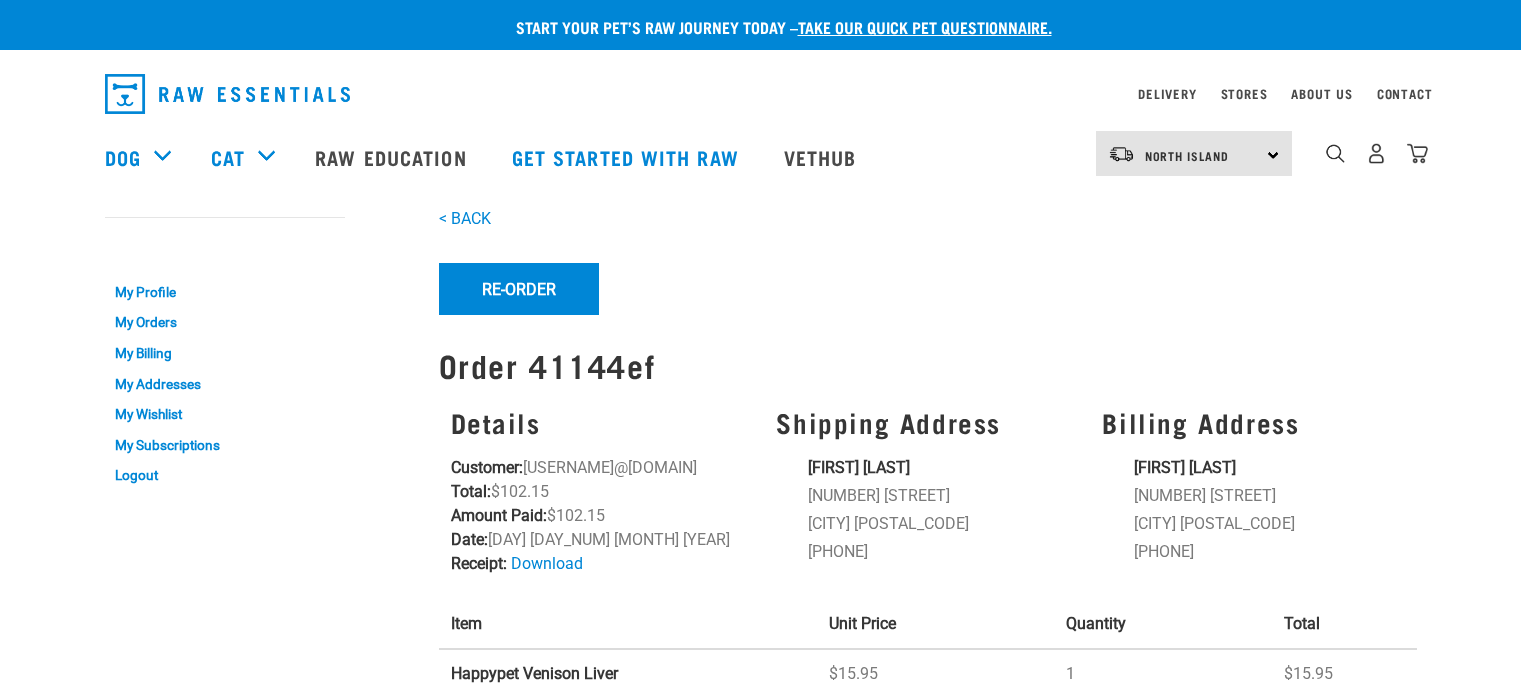 scroll, scrollTop: 0, scrollLeft: 0, axis: both 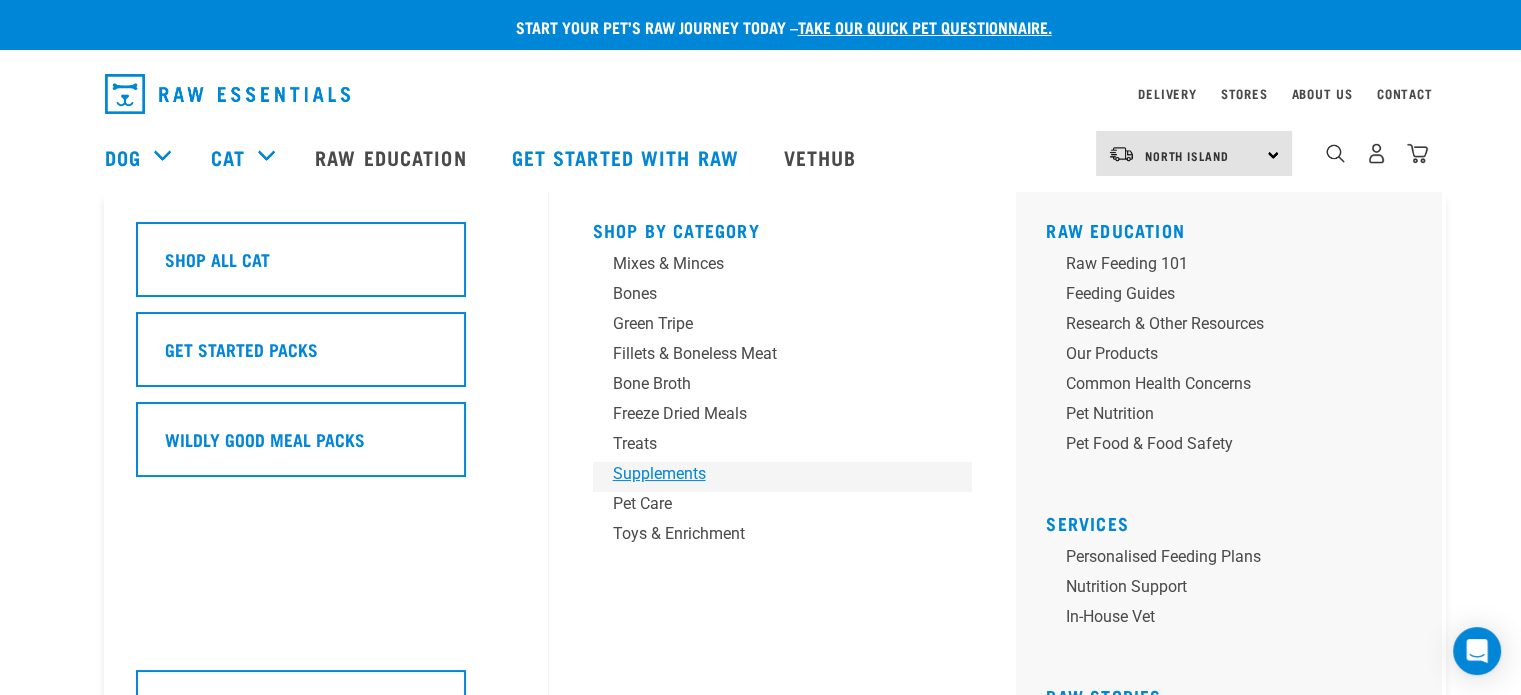 click on "Supplements" at bounding box center [769, 474] 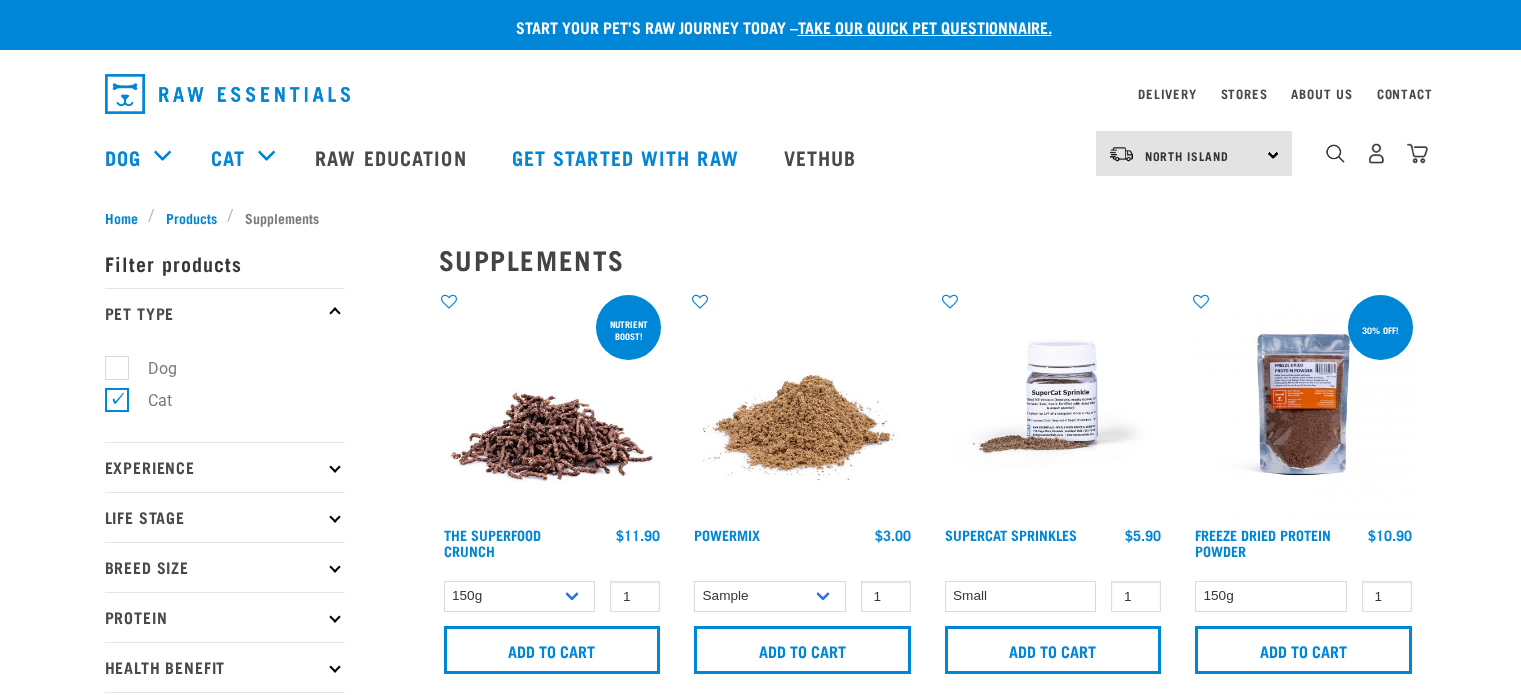 scroll, scrollTop: 0, scrollLeft: 0, axis: both 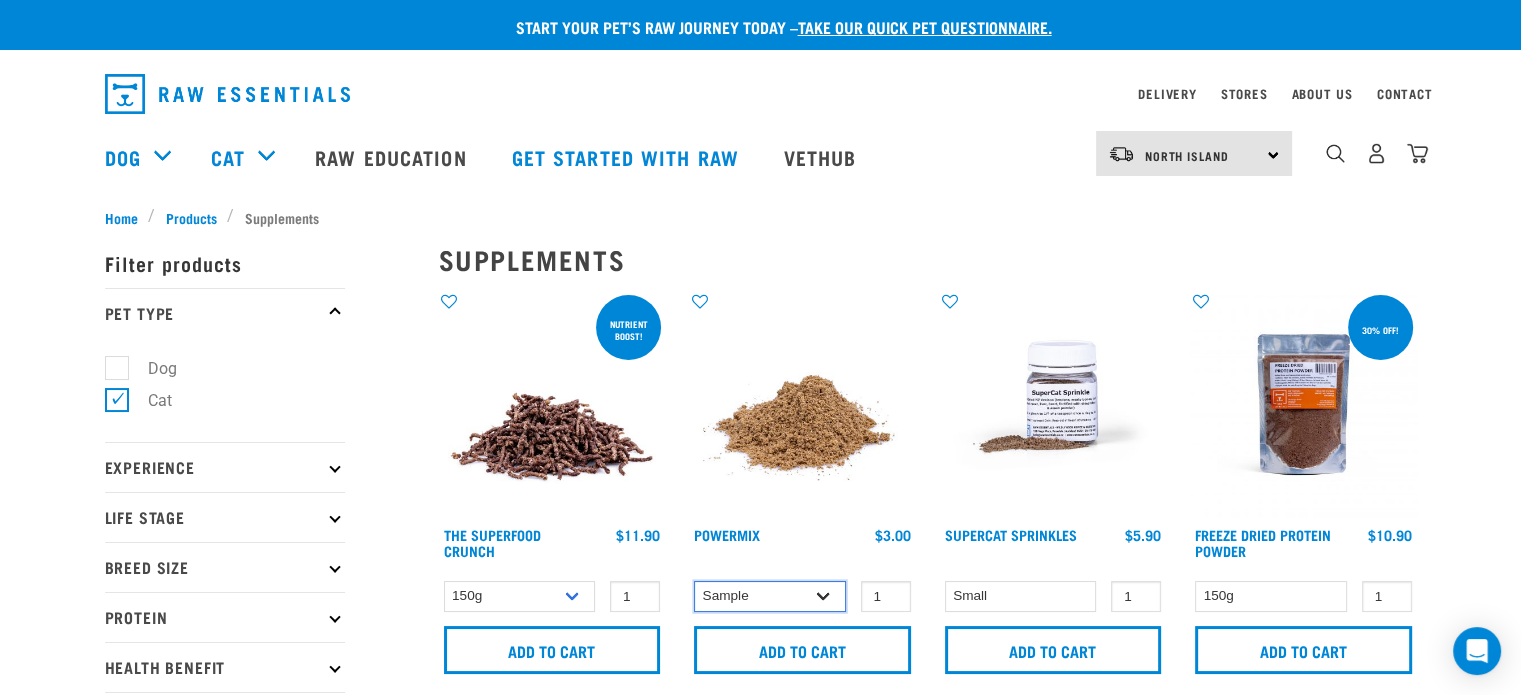 click on "Sample
Small (30g)
Large (60g)" at bounding box center (770, 596) 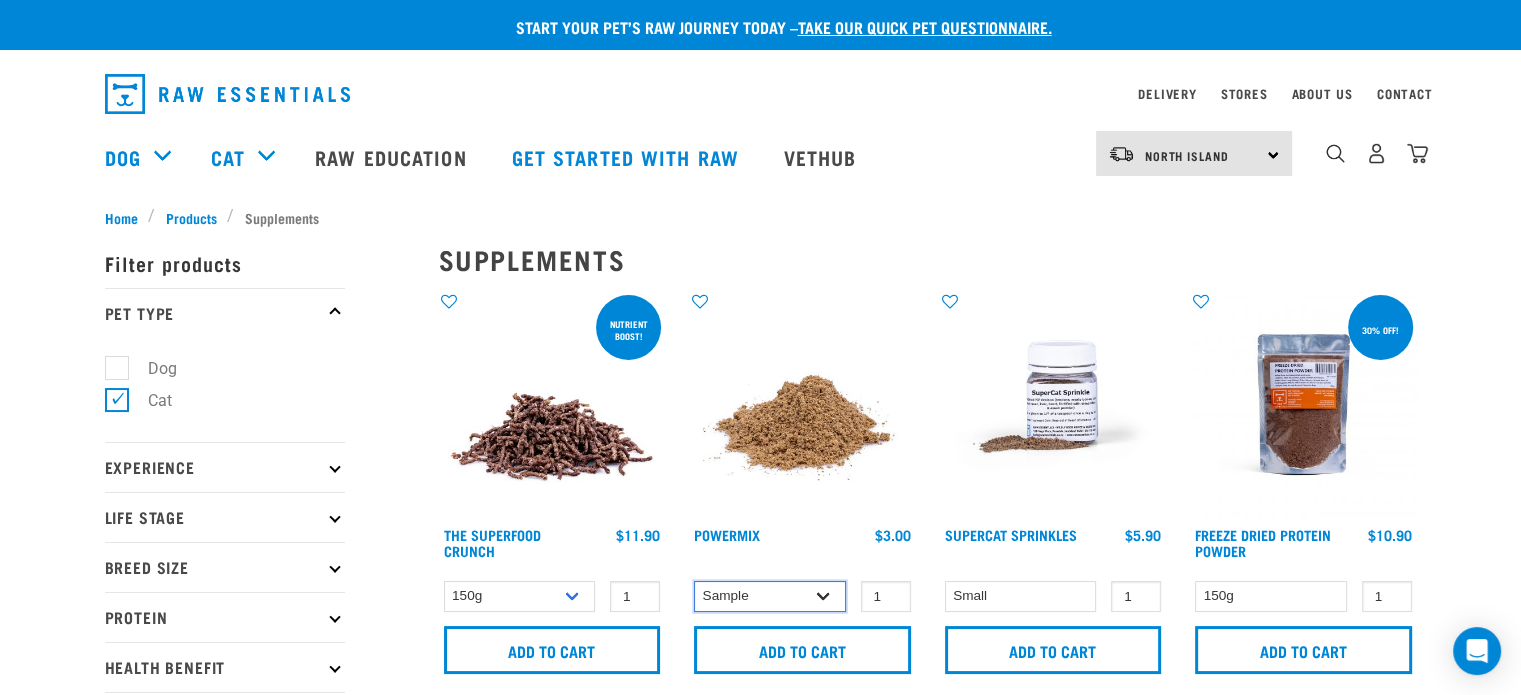 select on "31234" 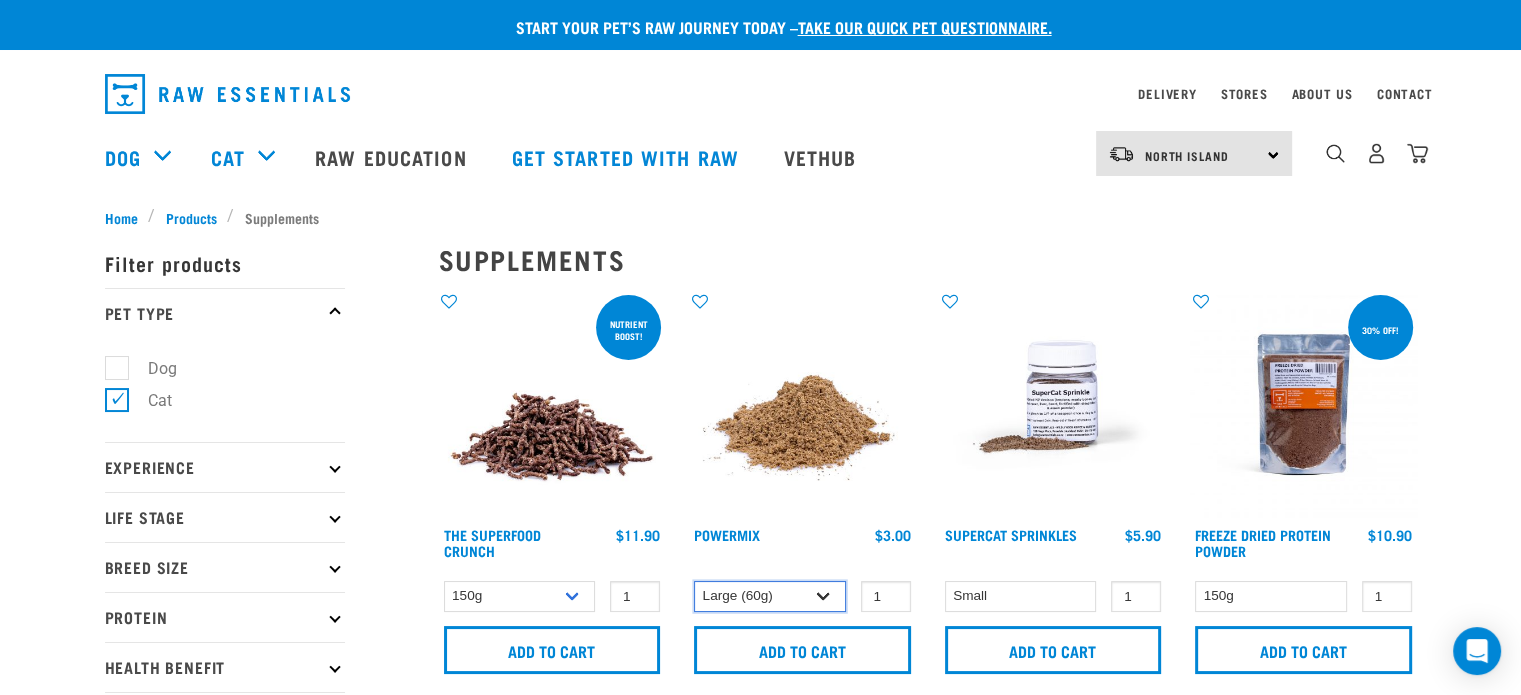 click on "Sample
Small (30g)
Large (60g)" at bounding box center [770, 596] 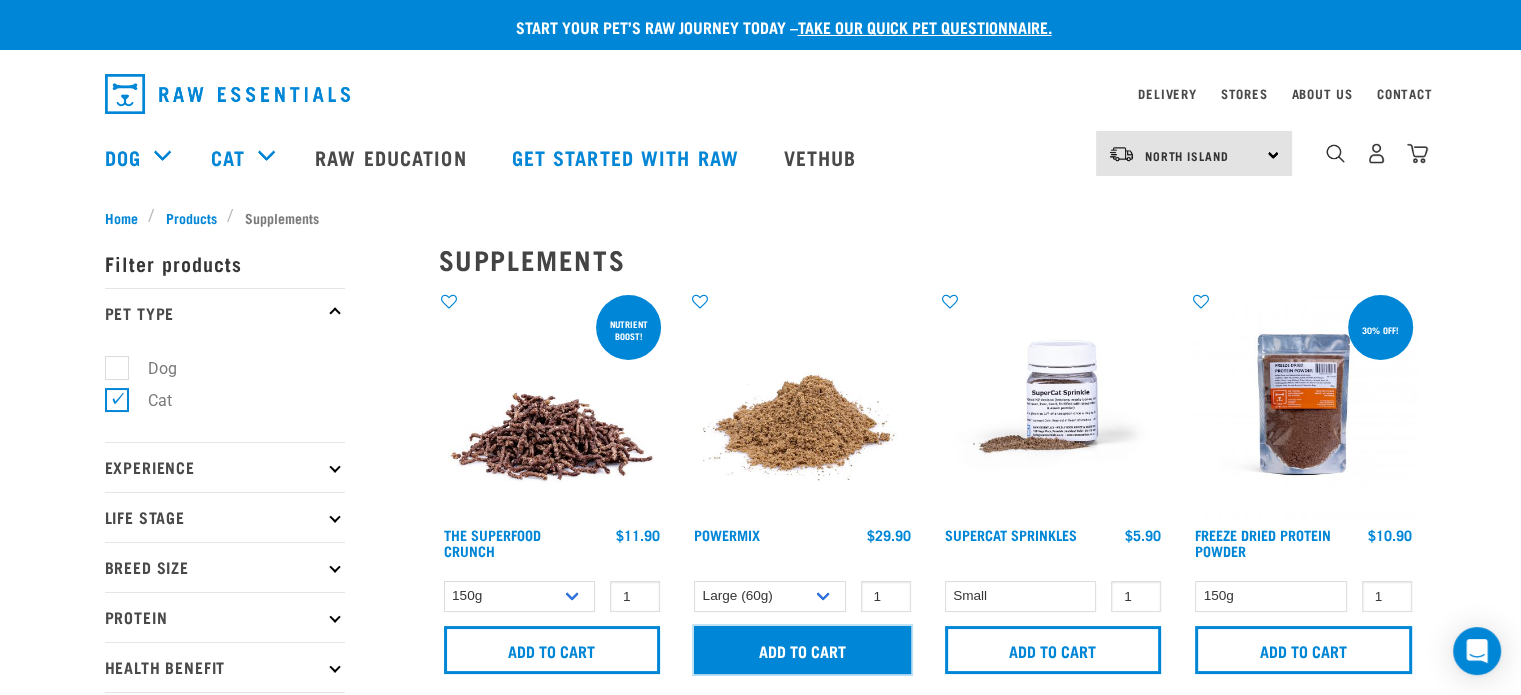 click on "Add to cart" at bounding box center (802, 650) 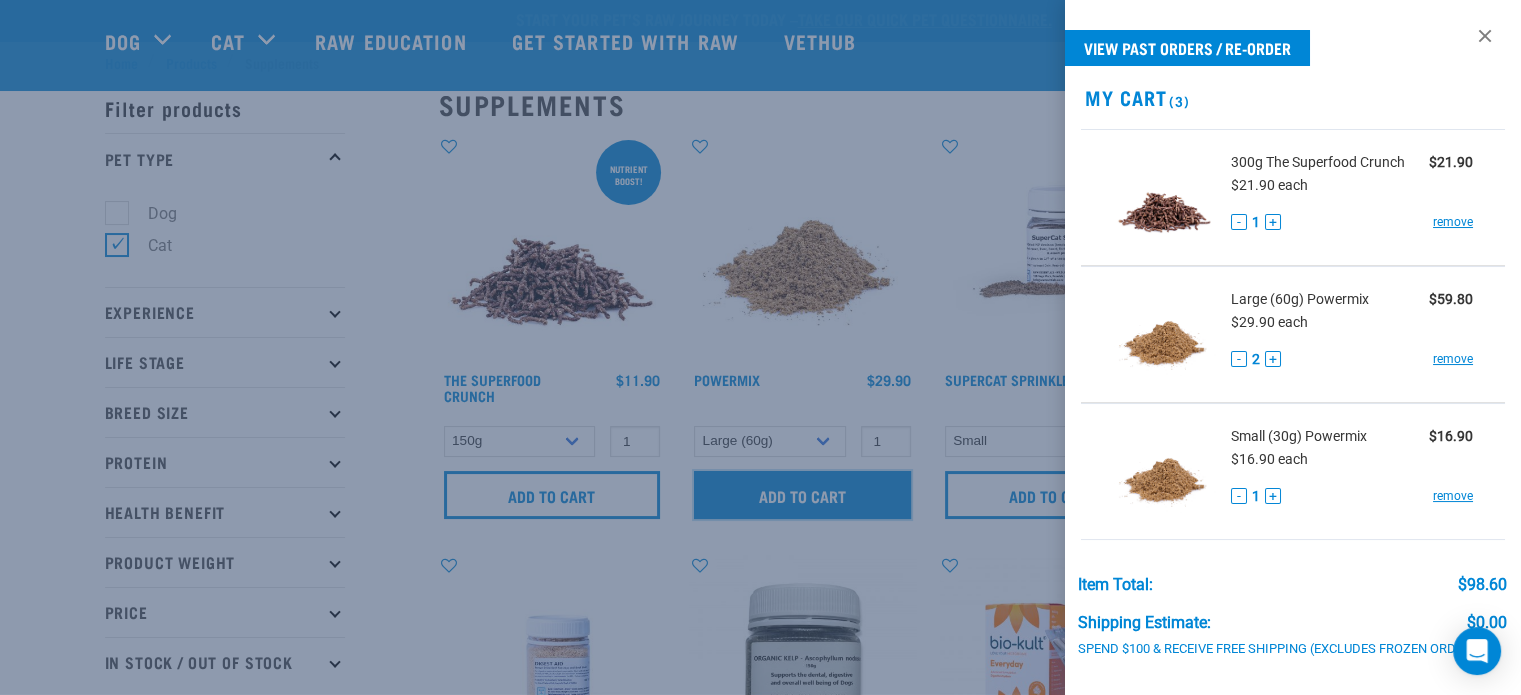 scroll, scrollTop: 0, scrollLeft: 0, axis: both 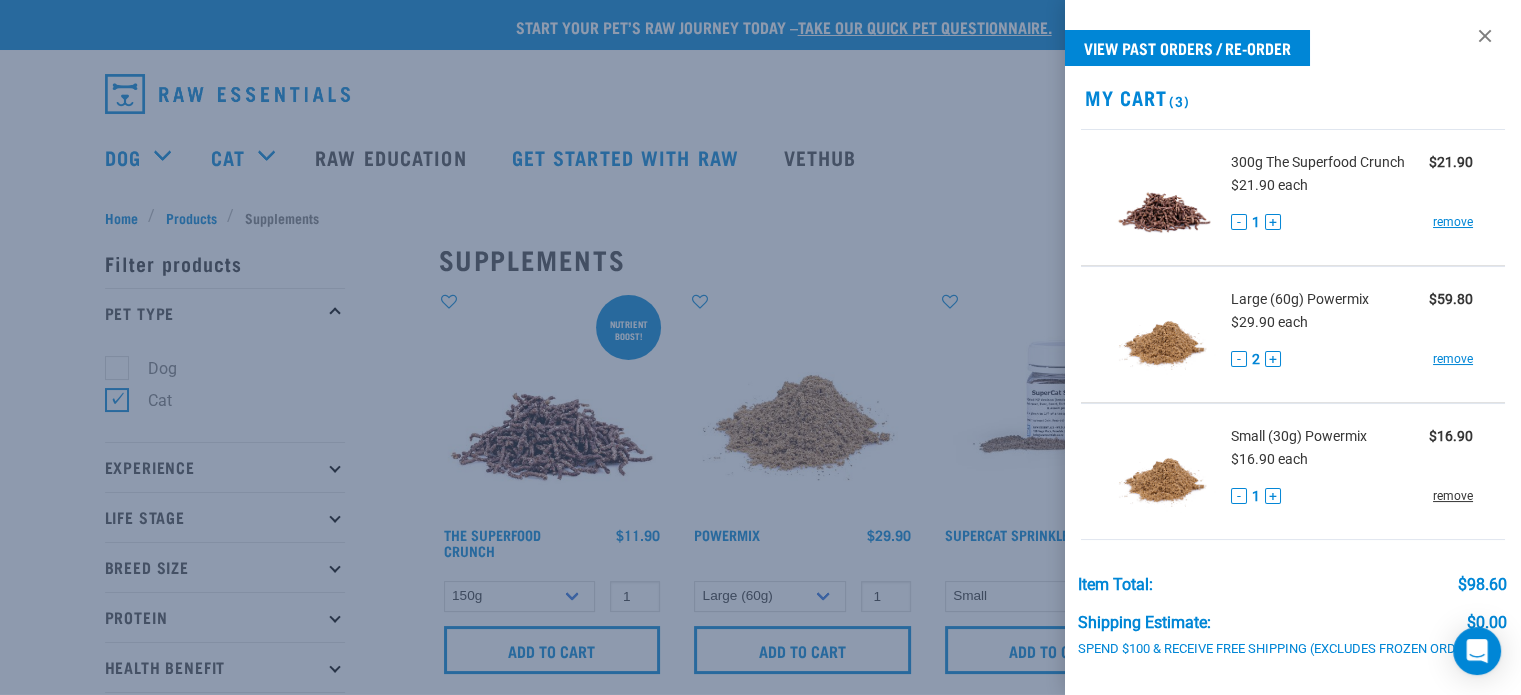 click on "remove" at bounding box center [1453, 496] 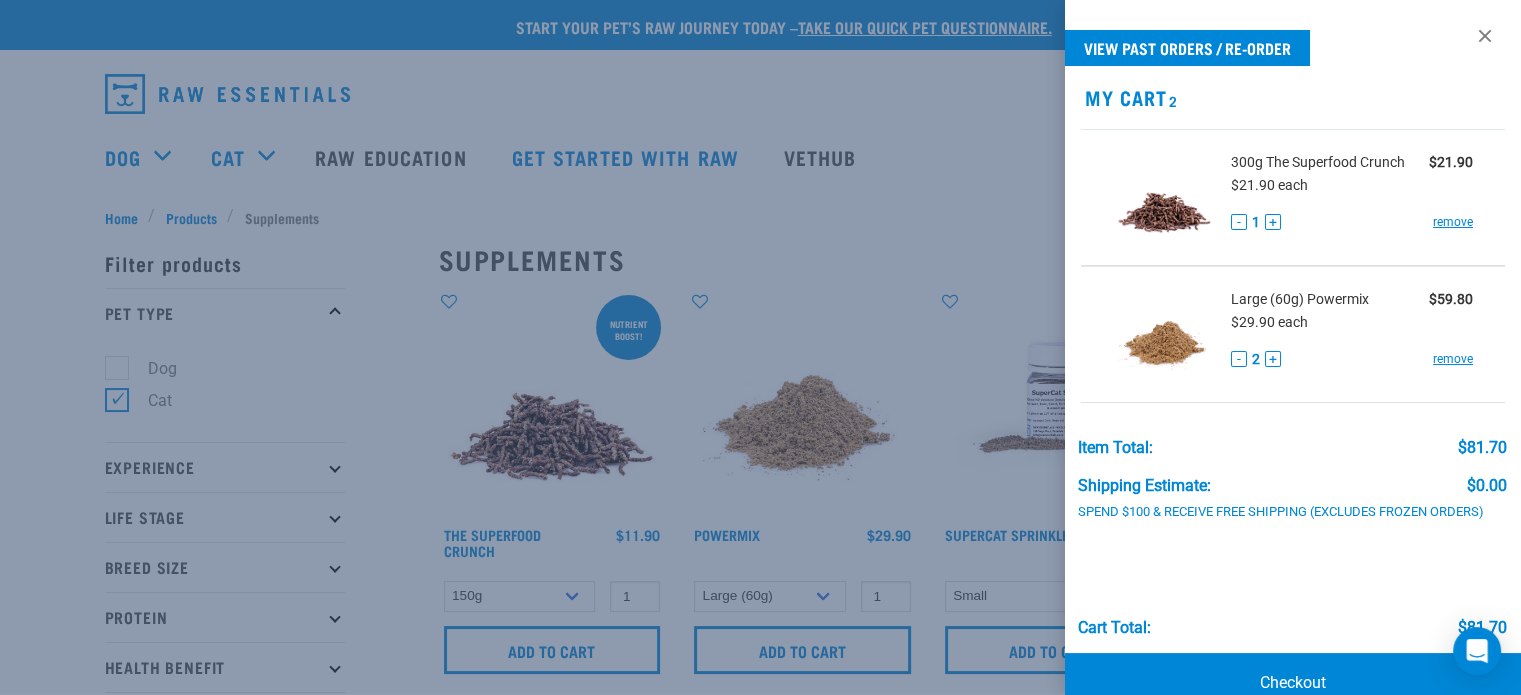click at bounding box center (760, 347) 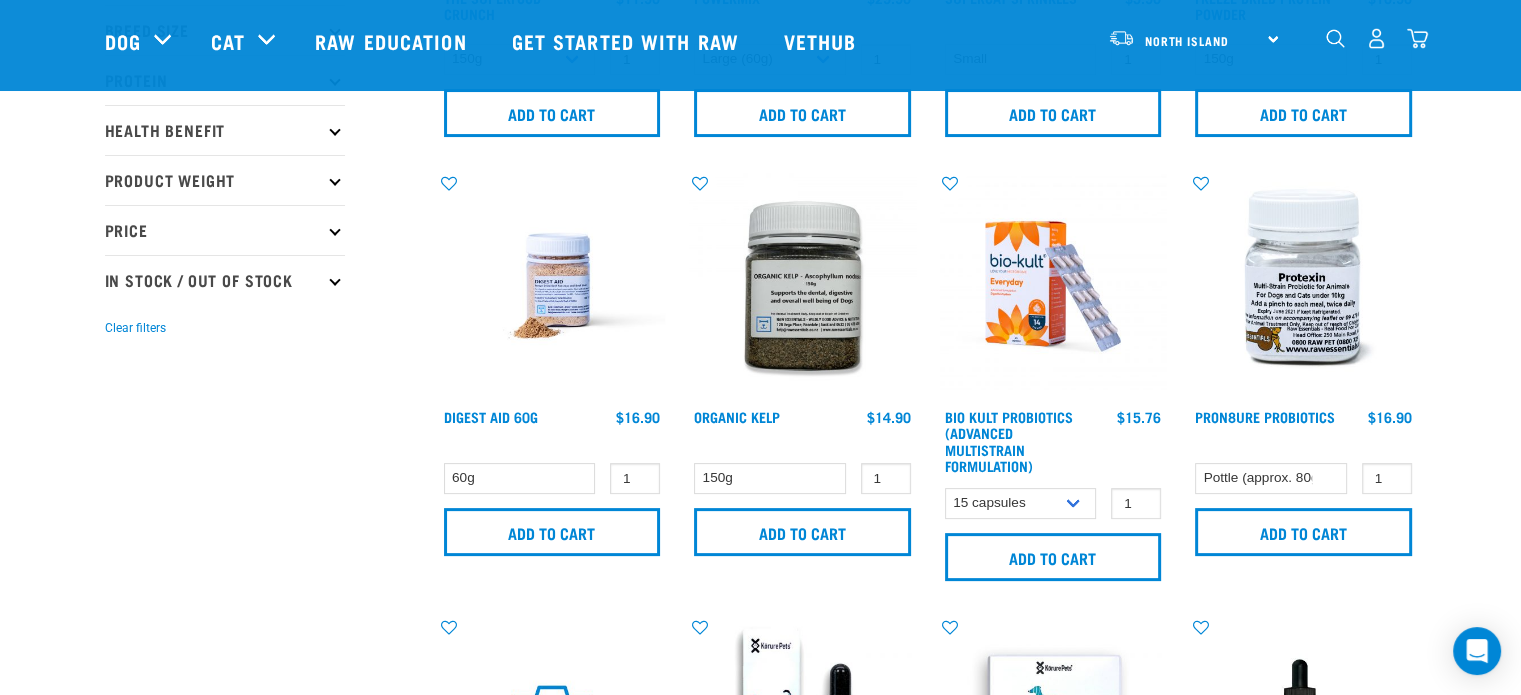 scroll, scrollTop: 400, scrollLeft: 0, axis: vertical 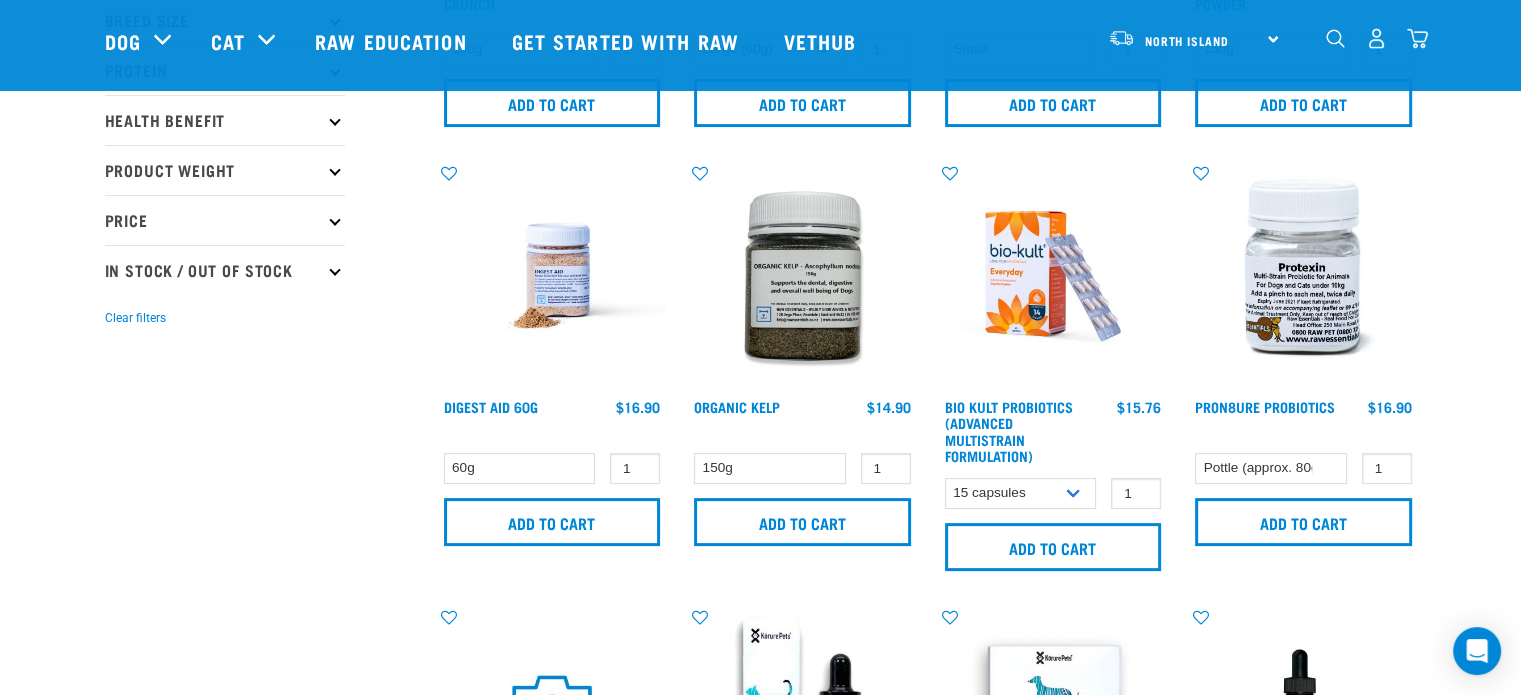 click at bounding box center (802, 276) 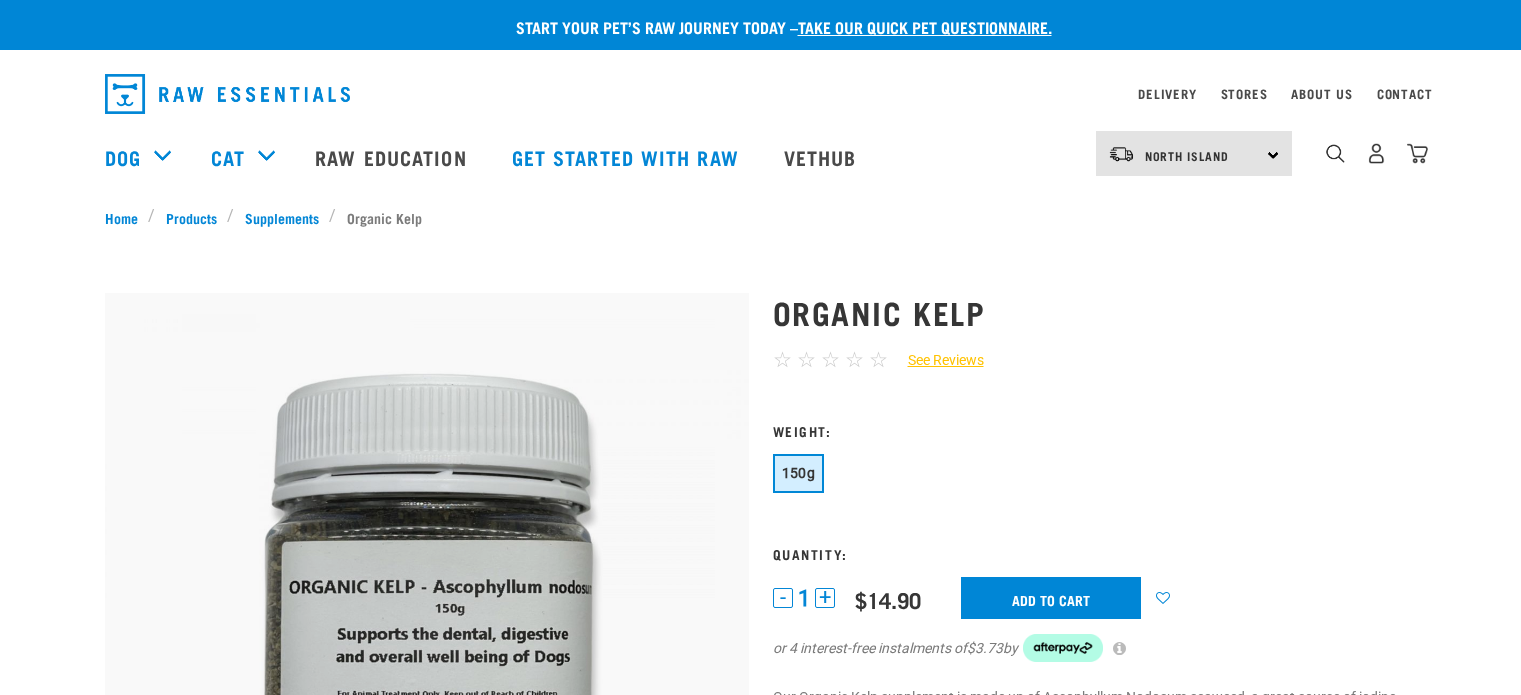 scroll, scrollTop: 0, scrollLeft: 0, axis: both 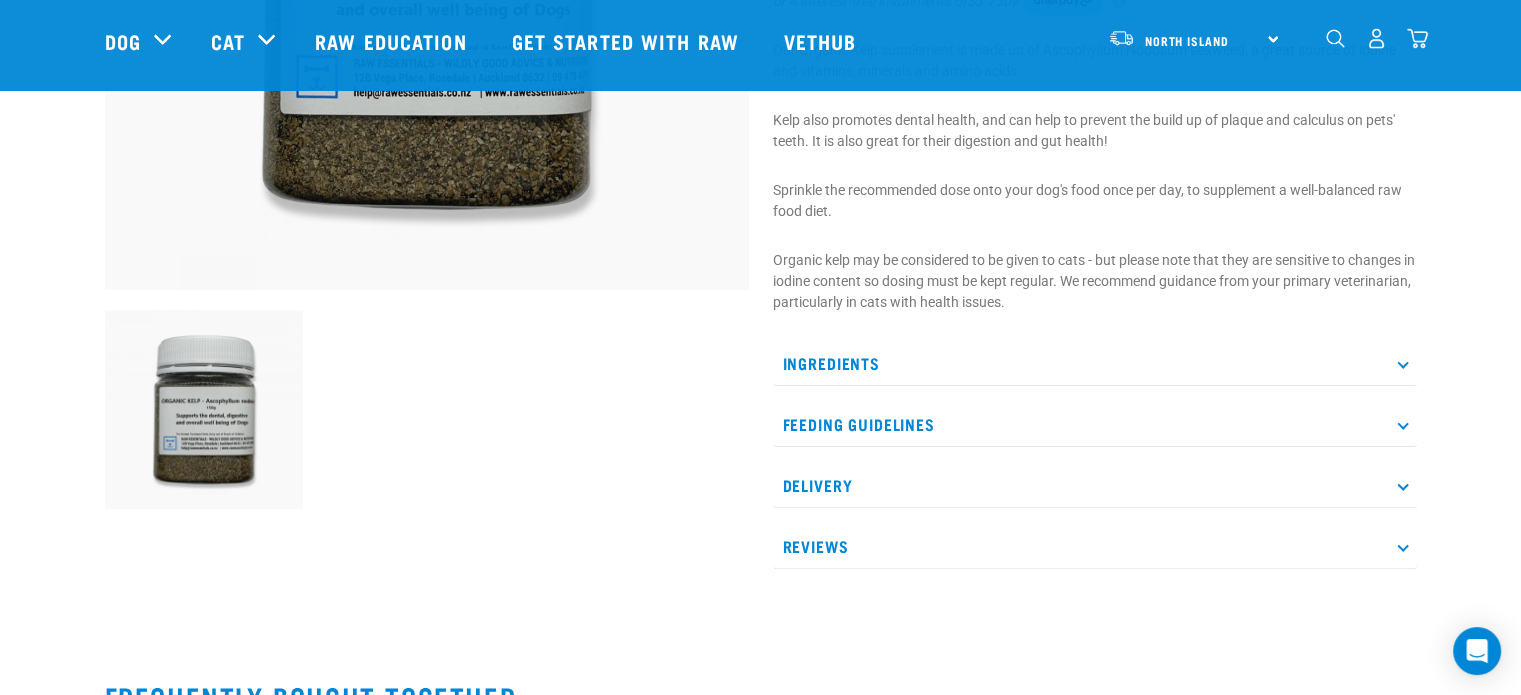 click at bounding box center (1402, 424) 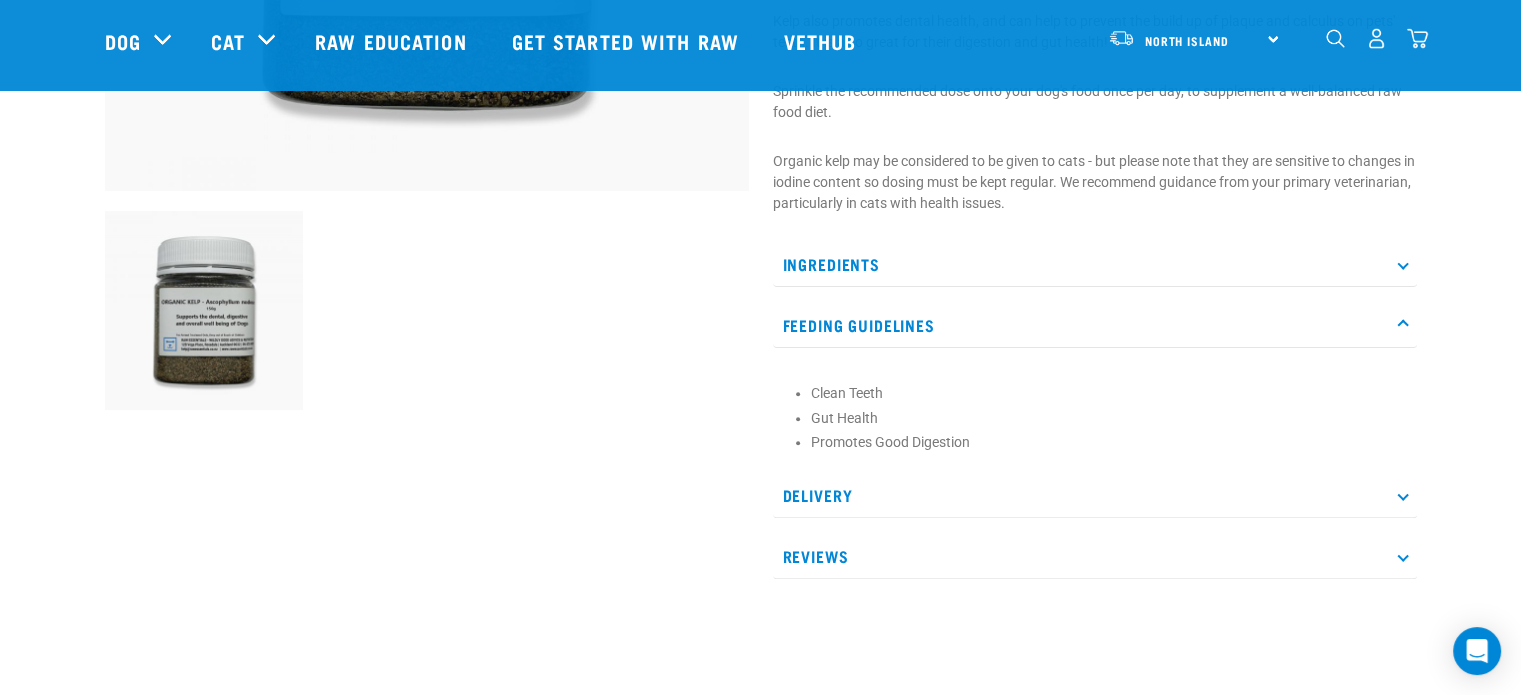 scroll, scrollTop: 600, scrollLeft: 0, axis: vertical 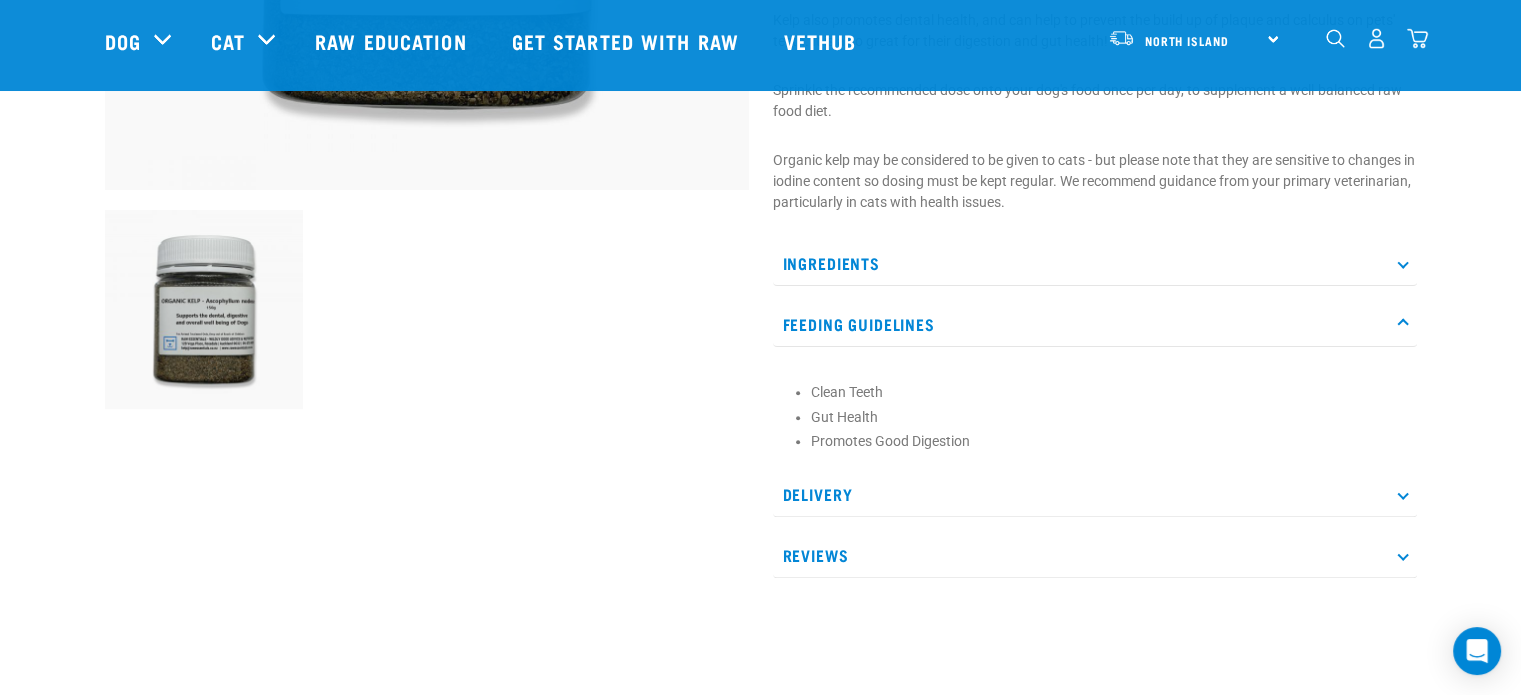 click on "Ingredients" at bounding box center (1095, 263) 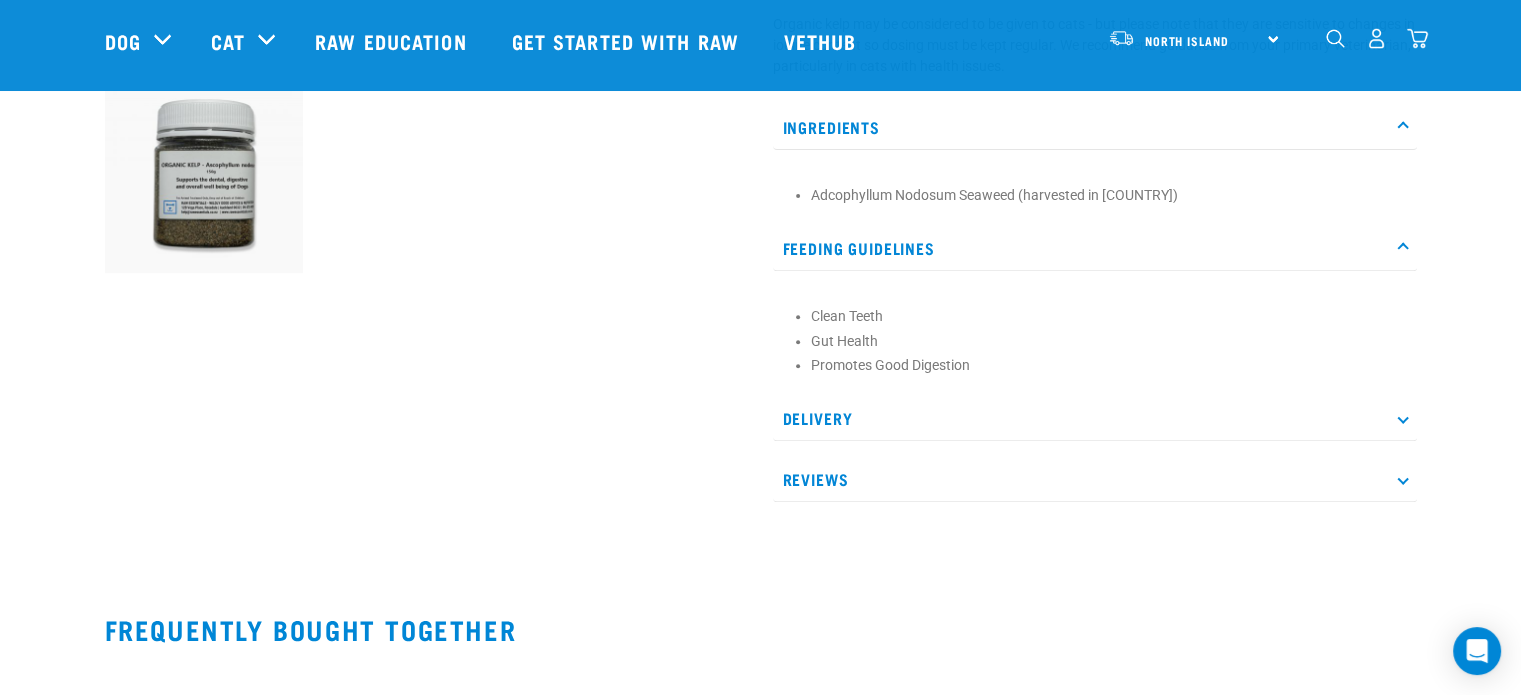 scroll, scrollTop: 800, scrollLeft: 0, axis: vertical 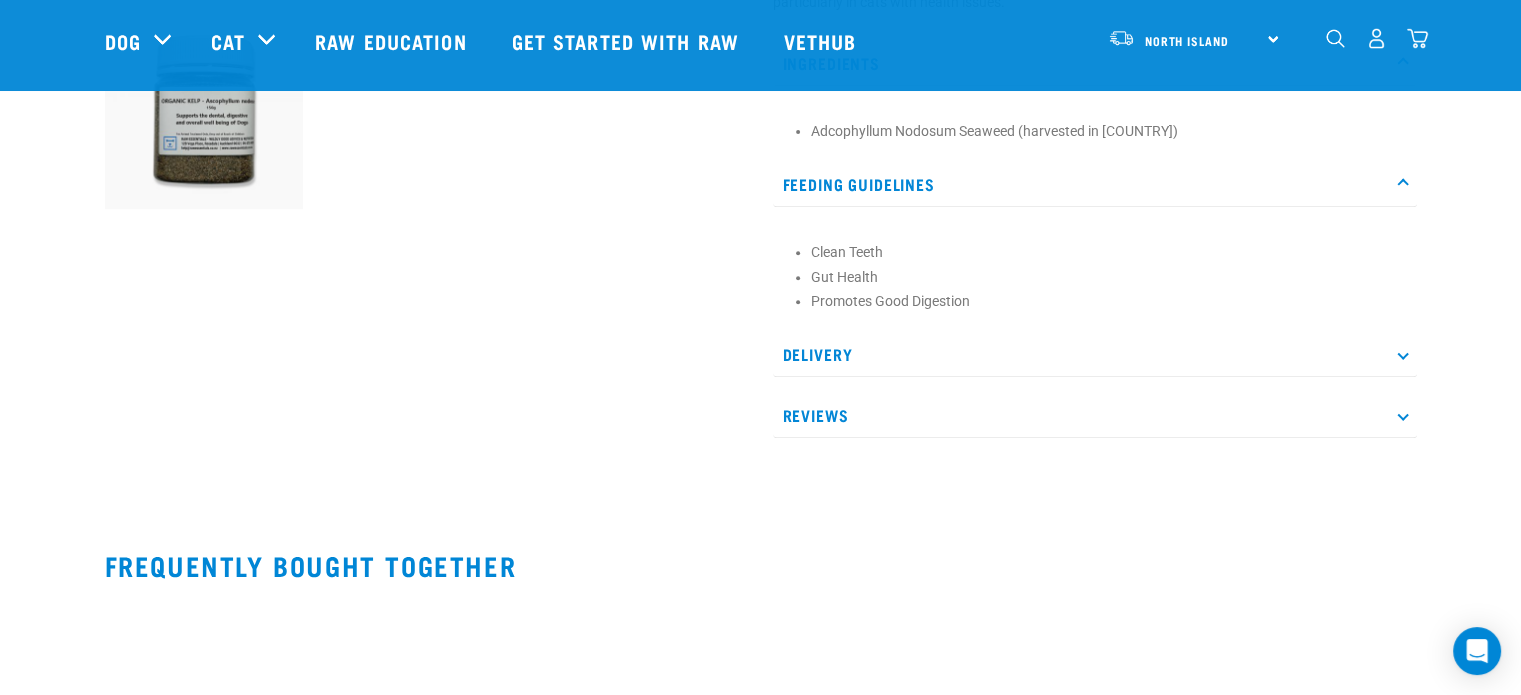 click on "Reviews" at bounding box center (1095, 415) 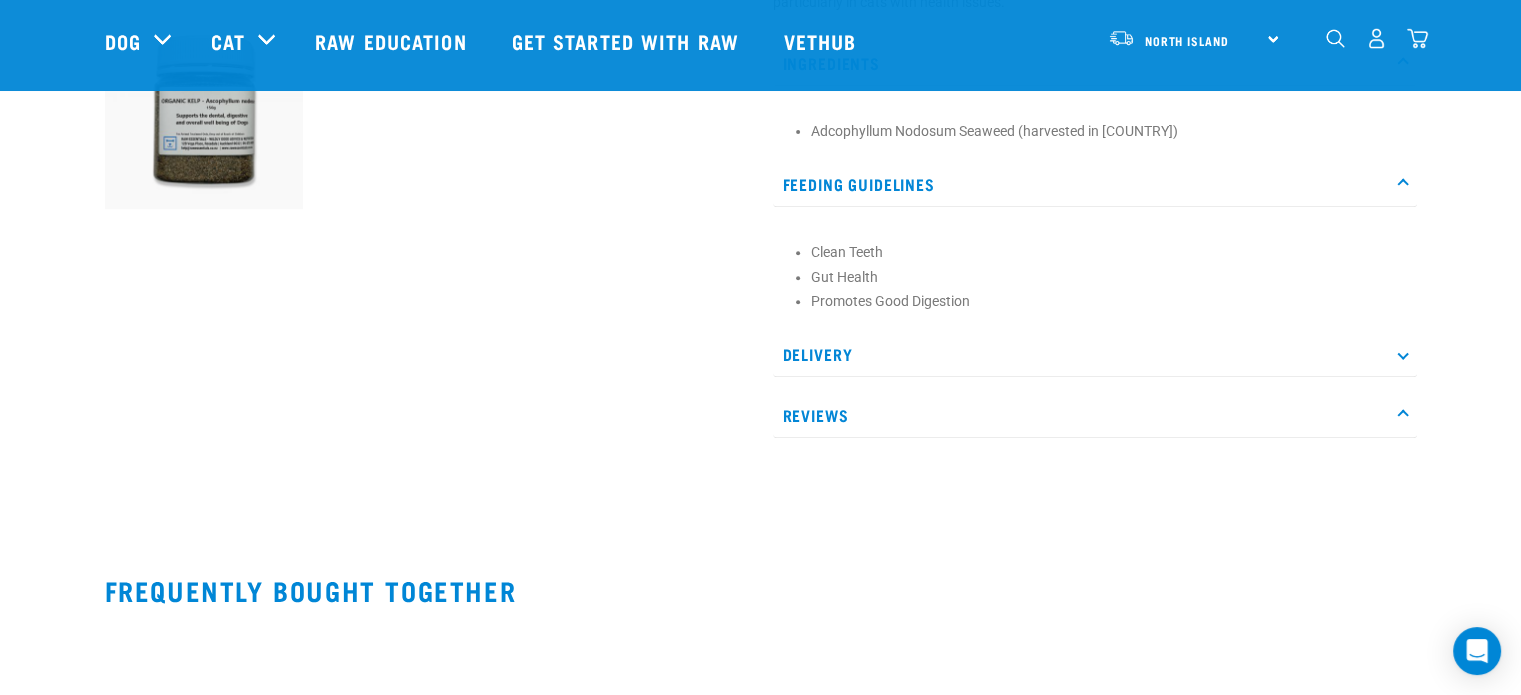 click on "Reviews" at bounding box center (1095, 415) 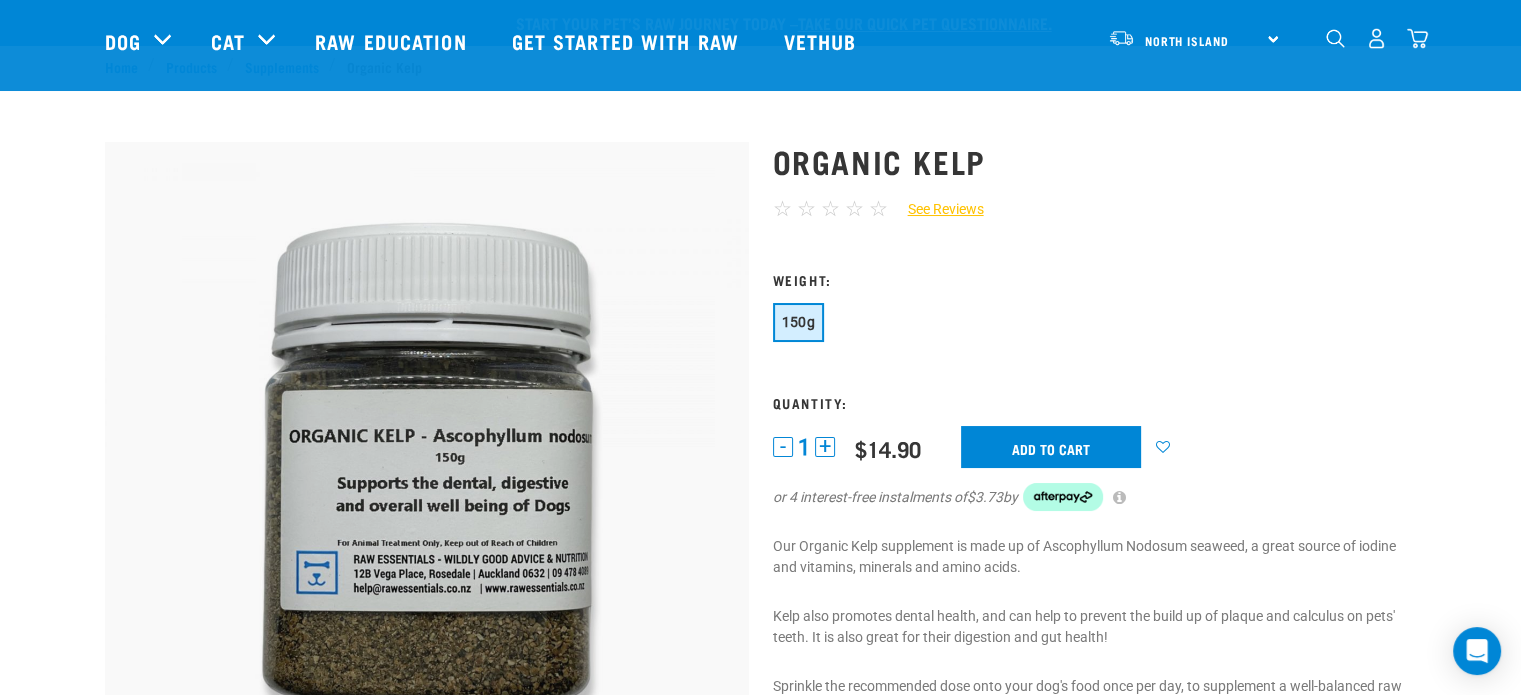 scroll, scrollTop: 0, scrollLeft: 0, axis: both 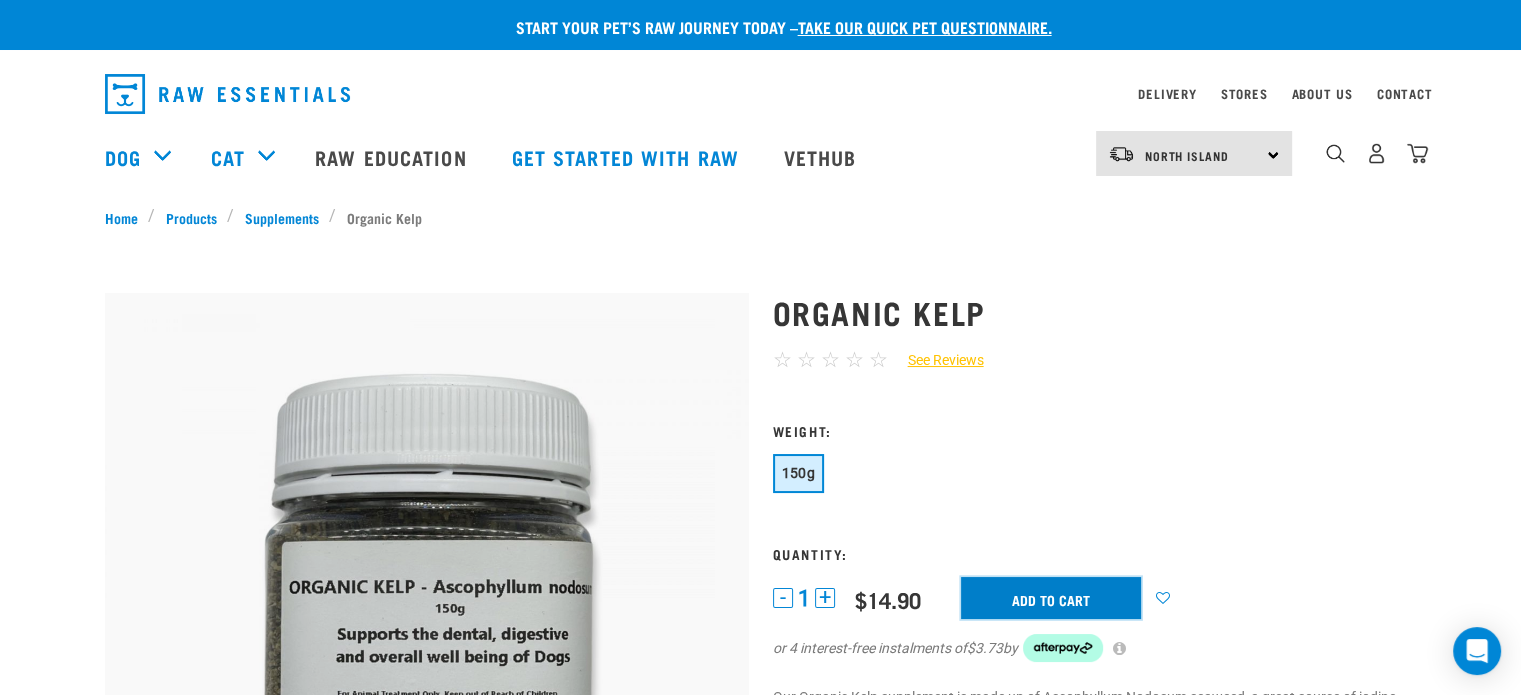 click on "Add to cart" at bounding box center (1051, 598) 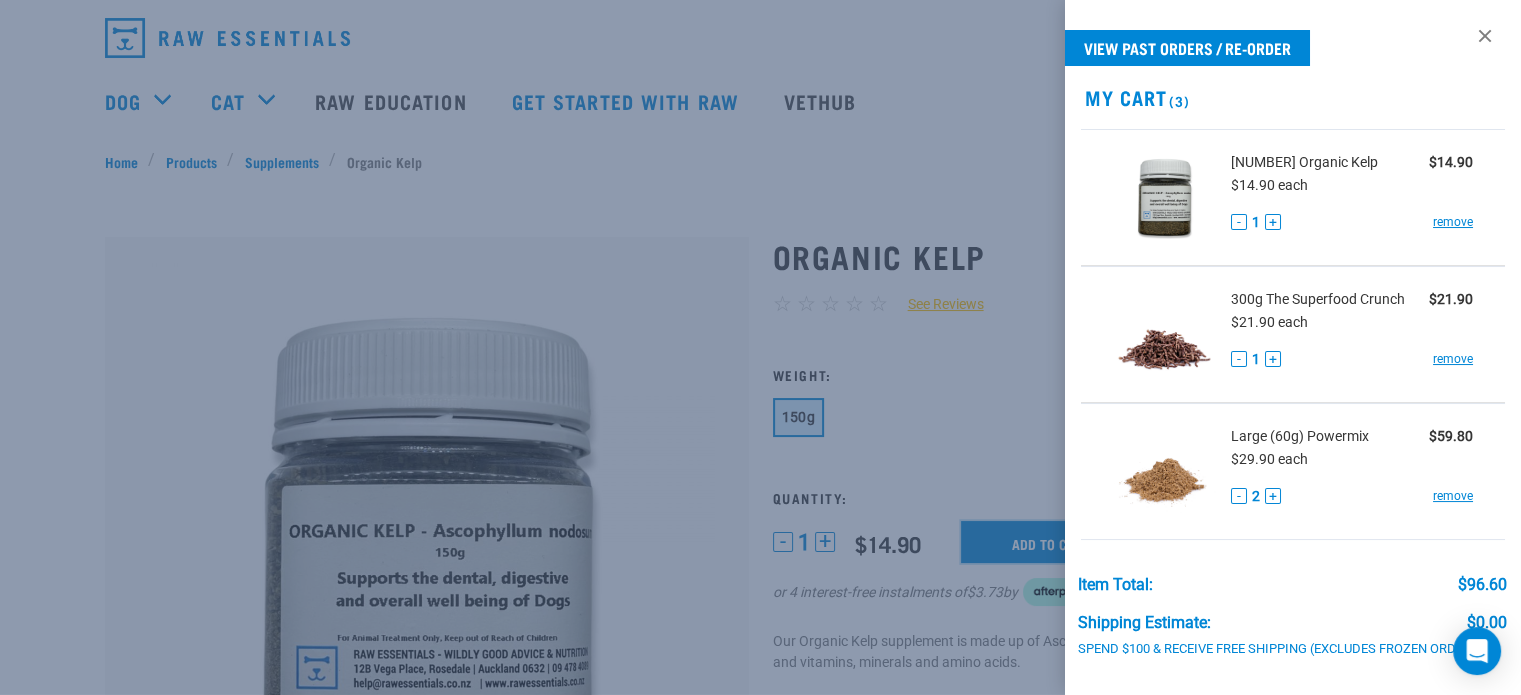 scroll, scrollTop: 0, scrollLeft: 0, axis: both 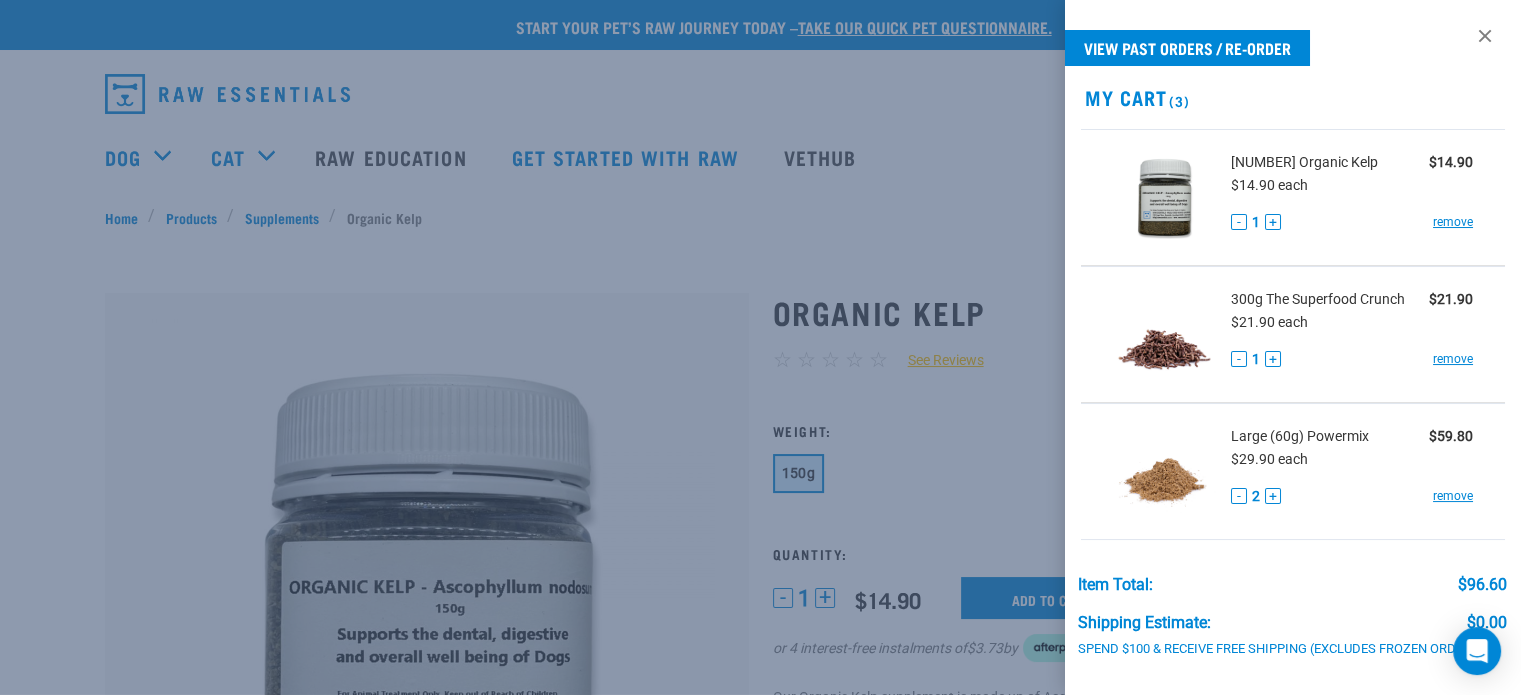 click at bounding box center (760, 347) 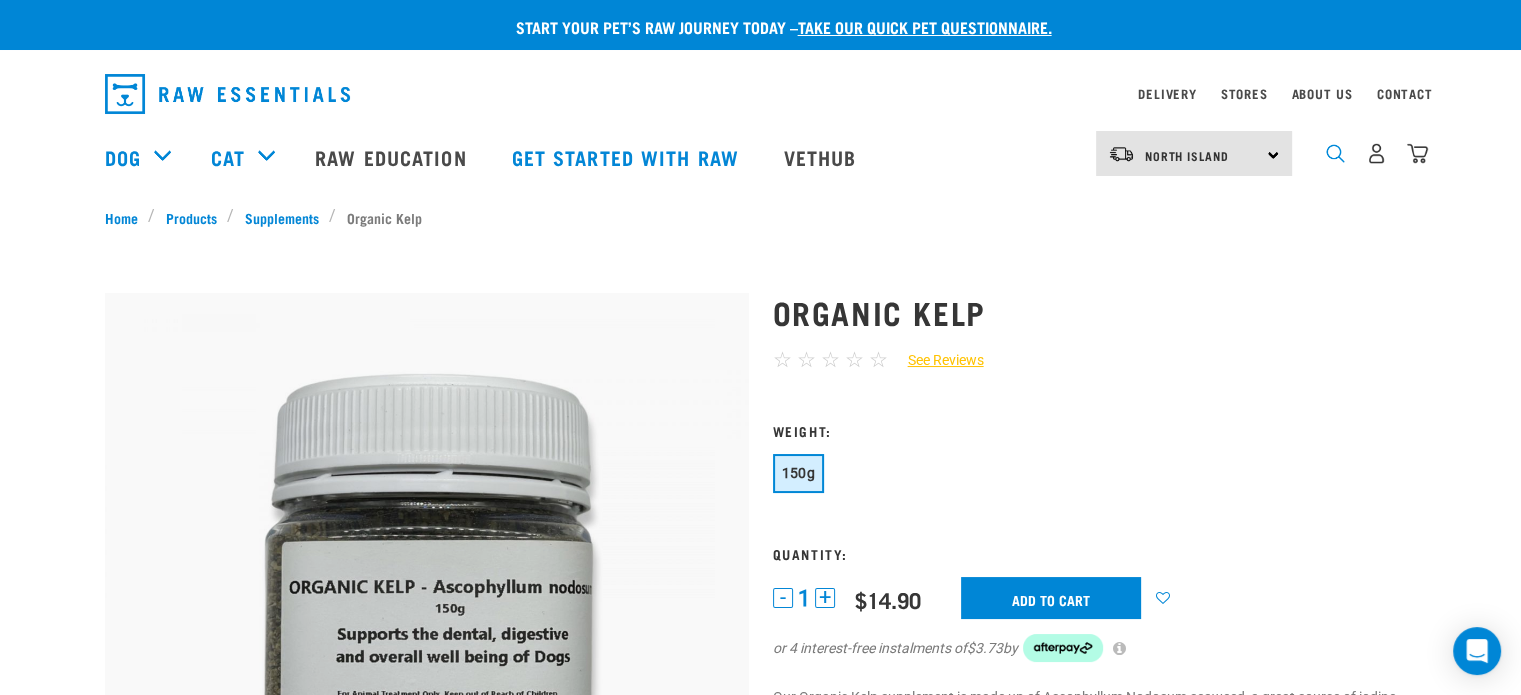 click at bounding box center [1335, 153] 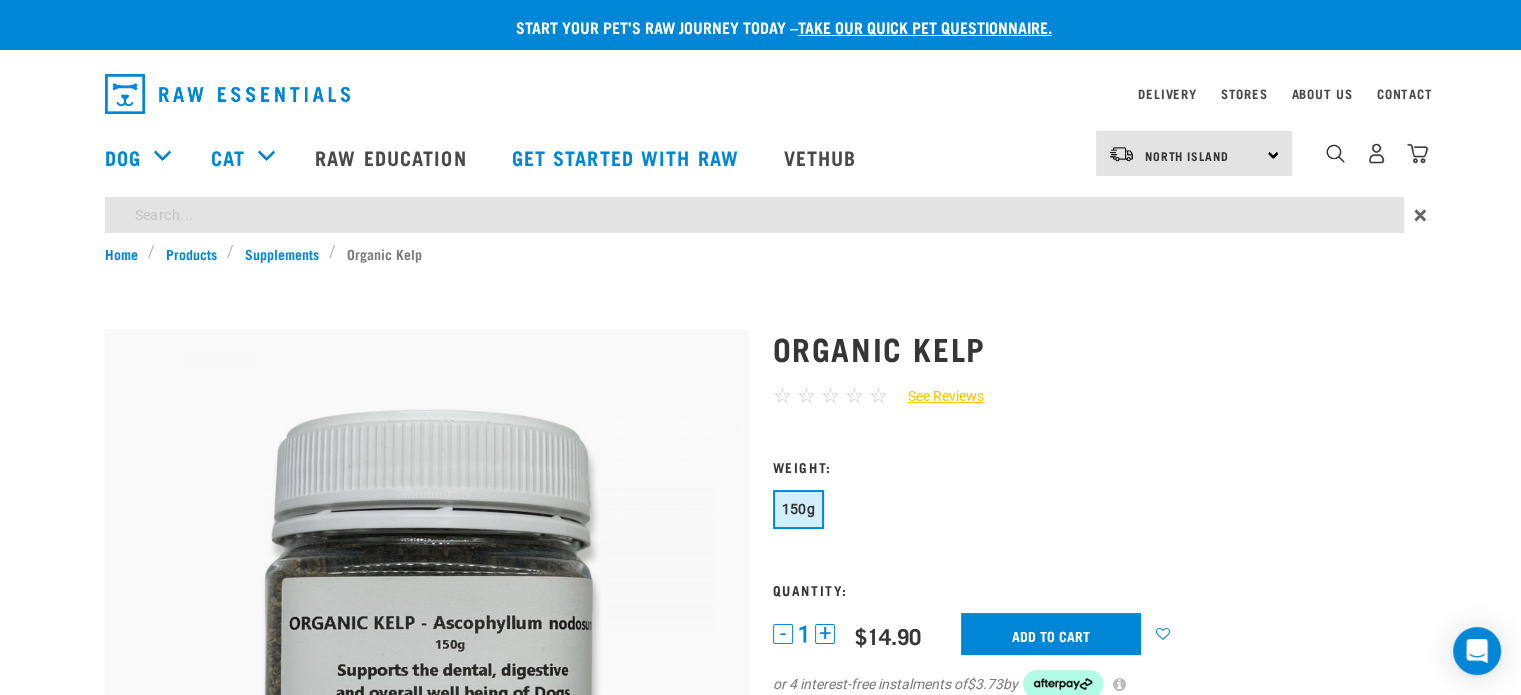 click on "Start your pet’s raw journey today –  take our quick pet questionnaire.
Delivery
Stores
About Us
Contact" at bounding box center [760, 778] 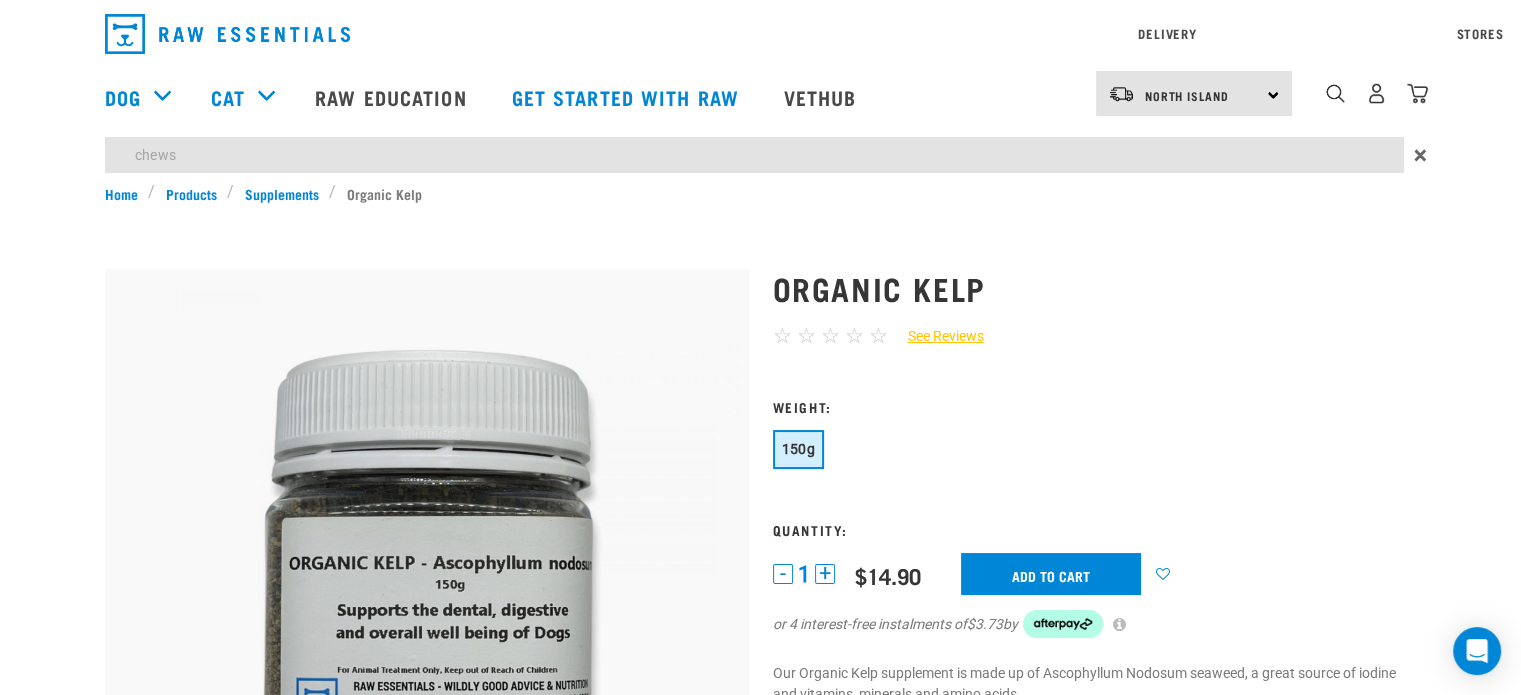 type on "chews" 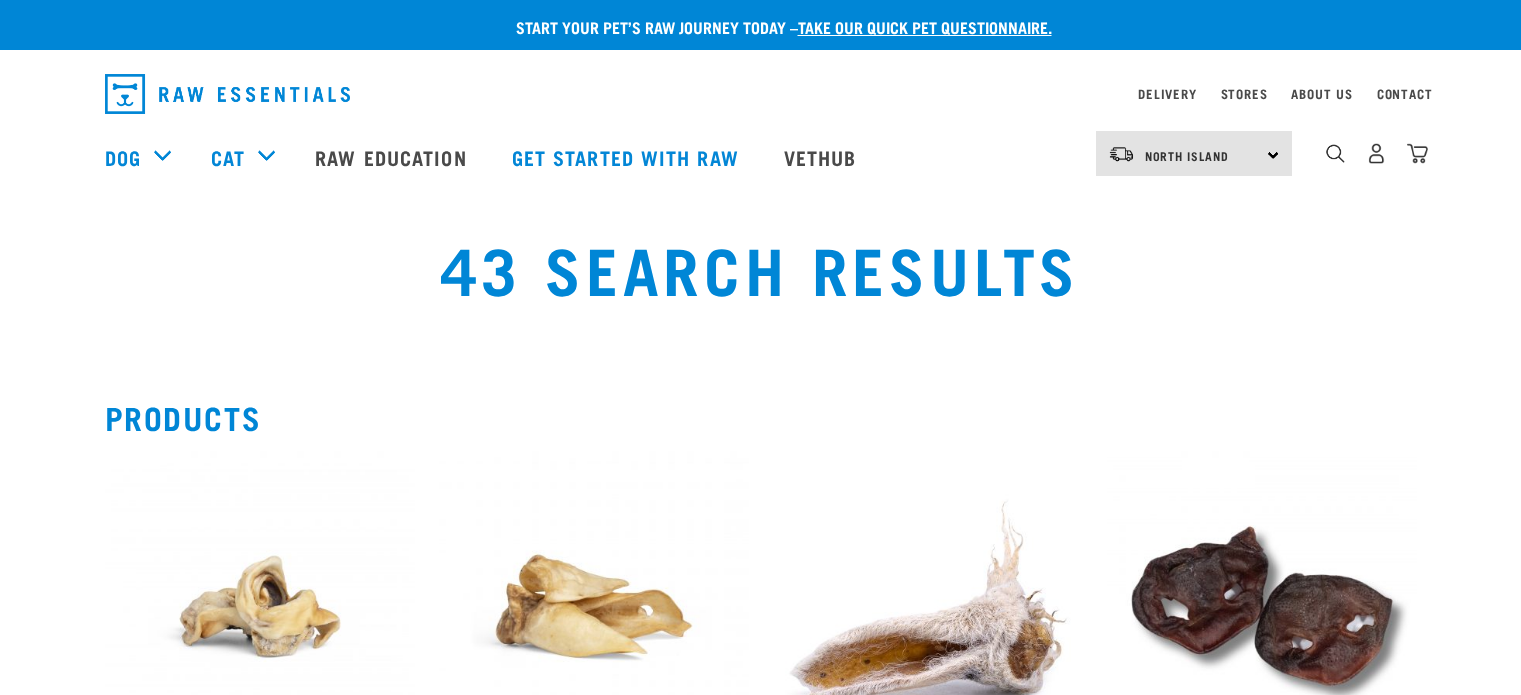 scroll, scrollTop: 0, scrollLeft: 0, axis: both 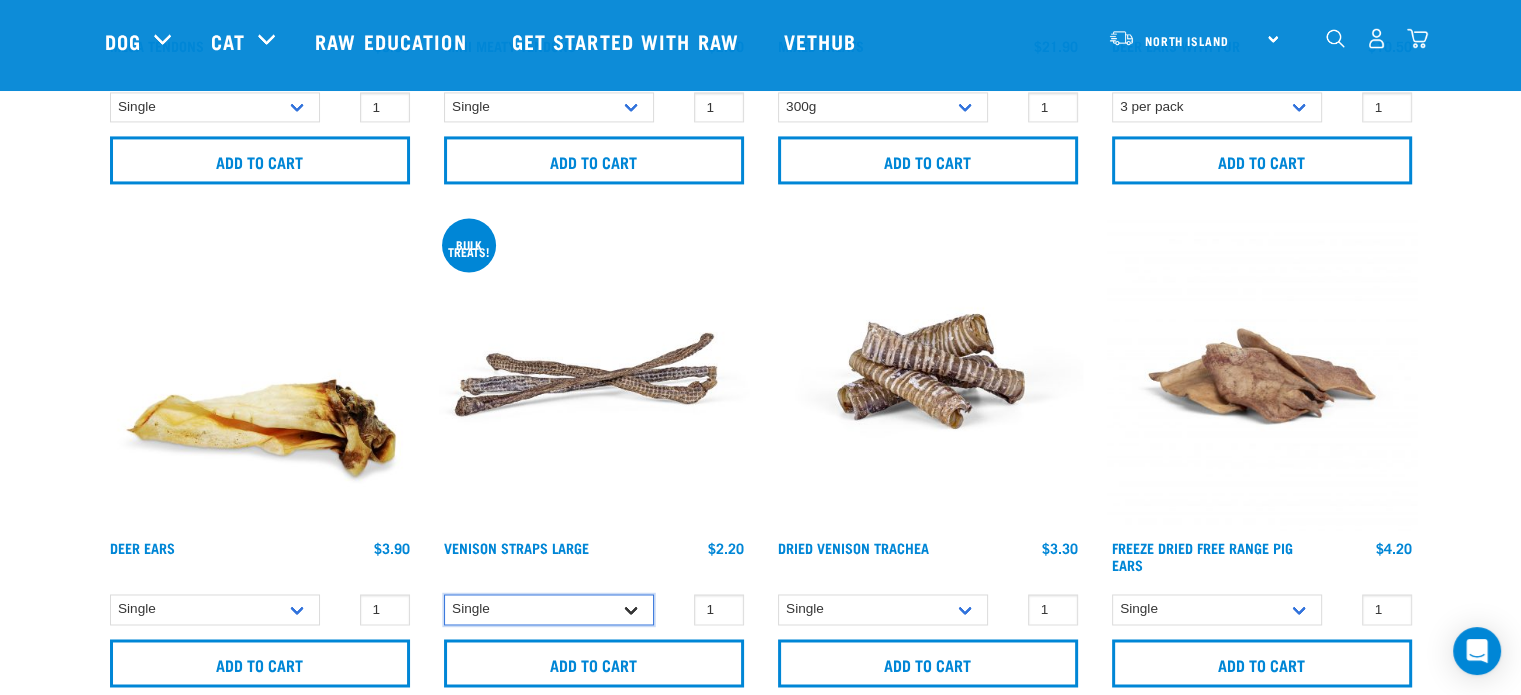 click on "Single
Bulk (25 Large)
Bulk (50 Large)" at bounding box center [549, 609] 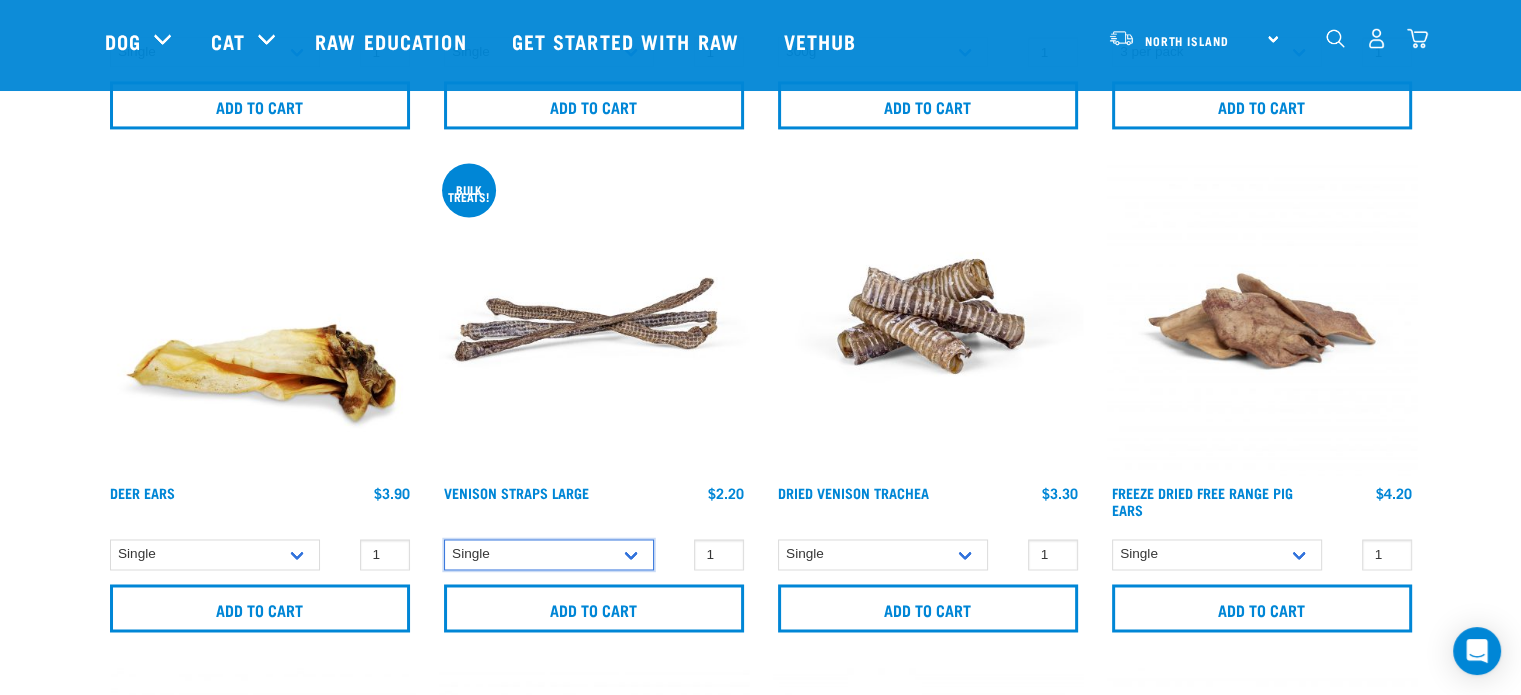 scroll, scrollTop: 3100, scrollLeft: 0, axis: vertical 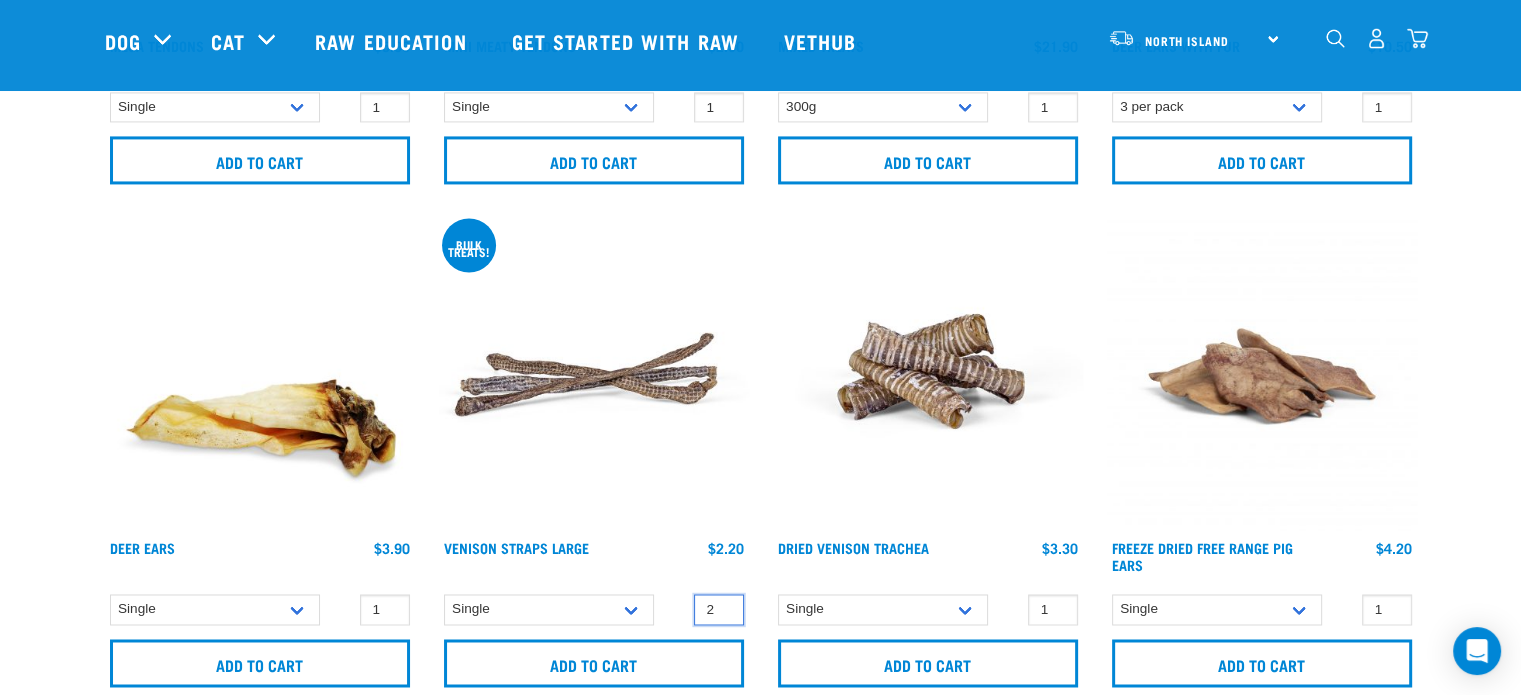 click on "2" at bounding box center [719, 609] 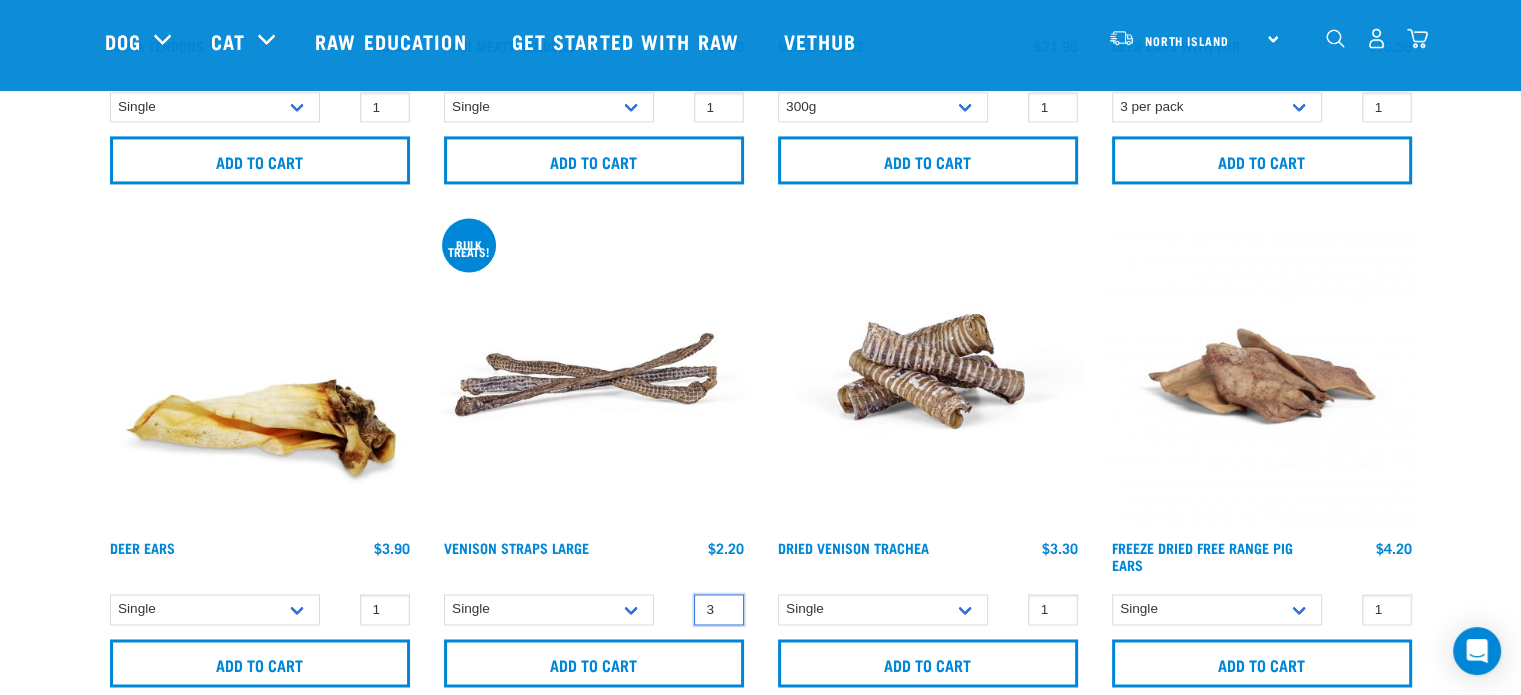 click on "3" at bounding box center (719, 609) 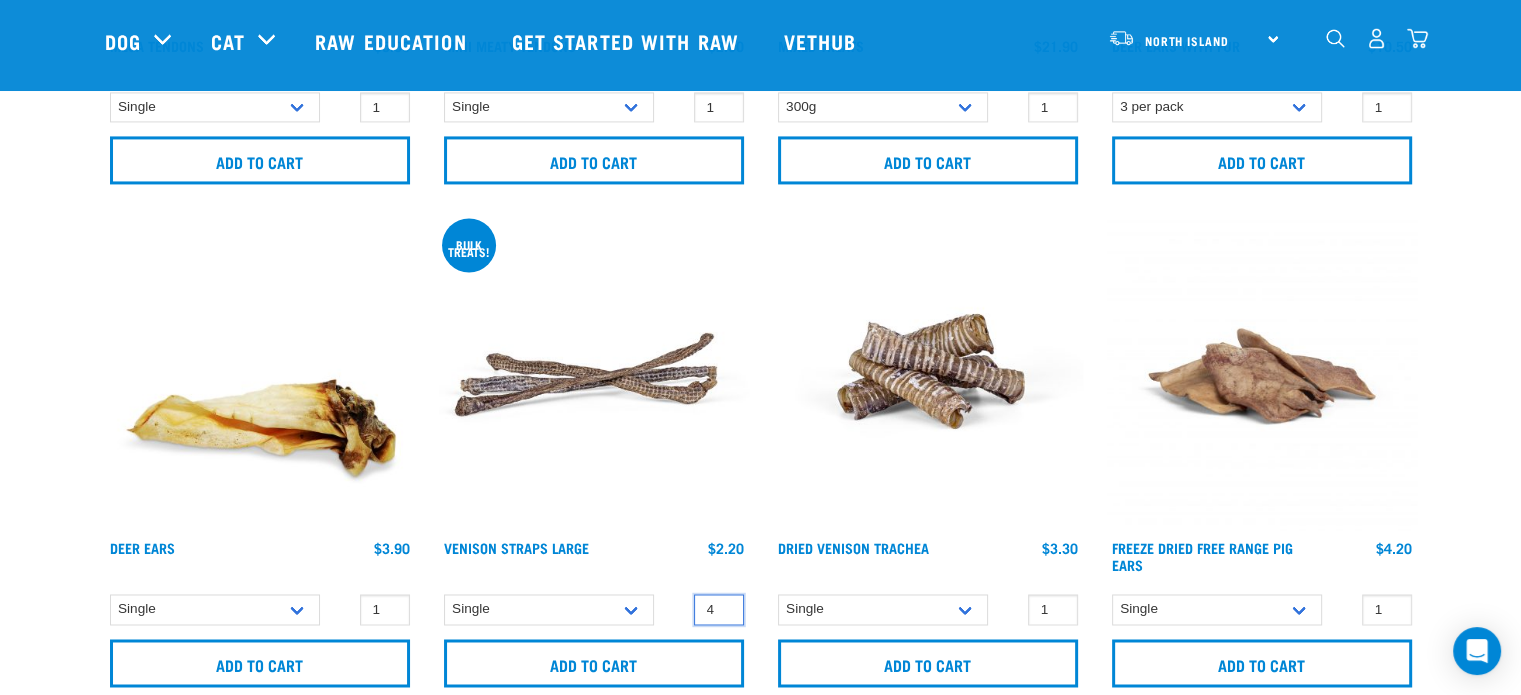 type on "4" 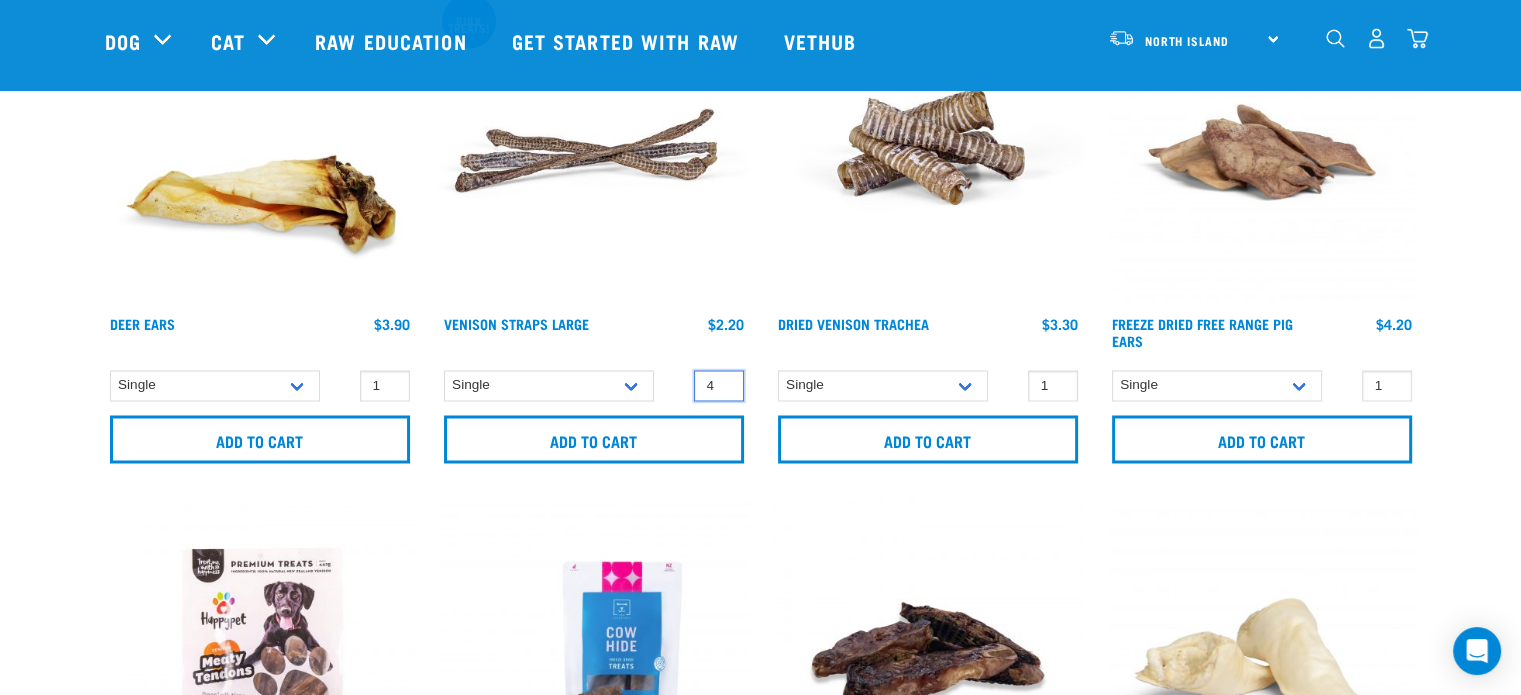 scroll, scrollTop: 3300, scrollLeft: 0, axis: vertical 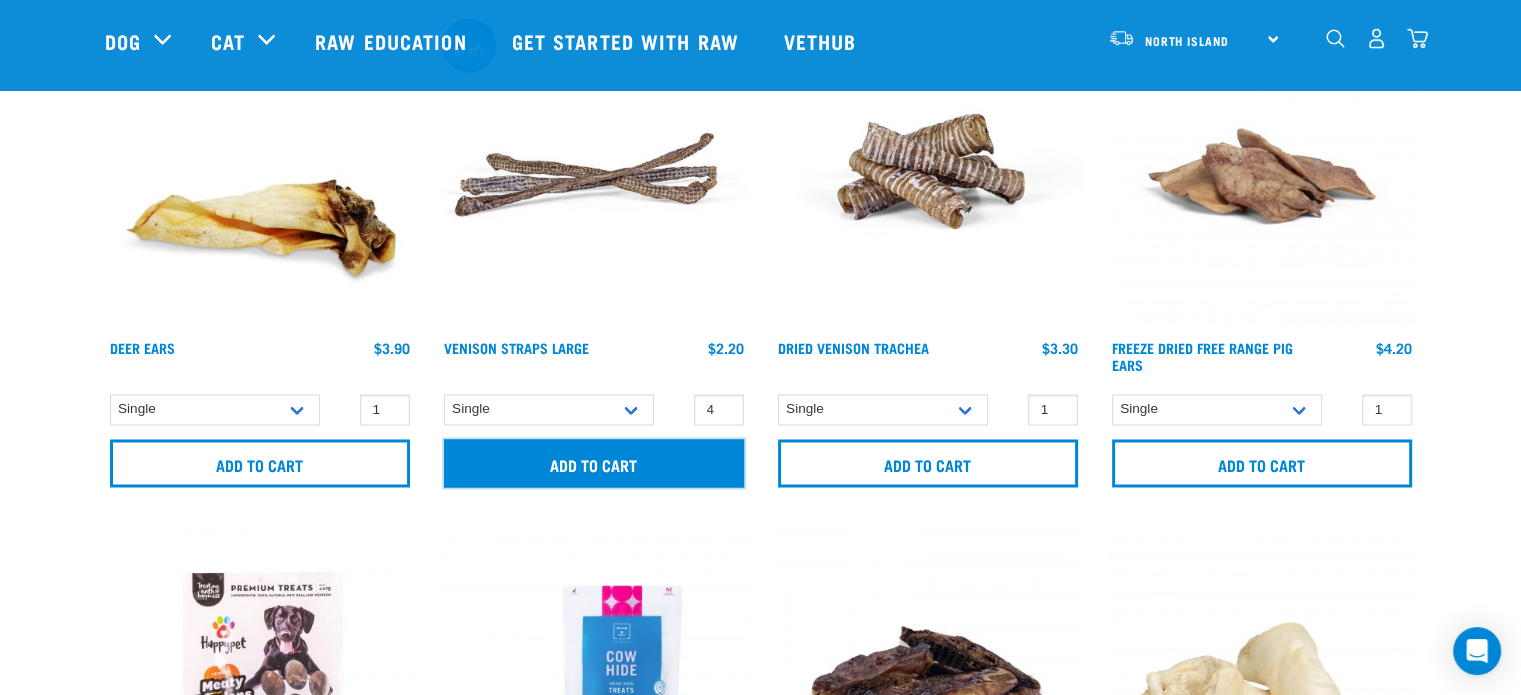 click on "Add to cart" at bounding box center (594, 463) 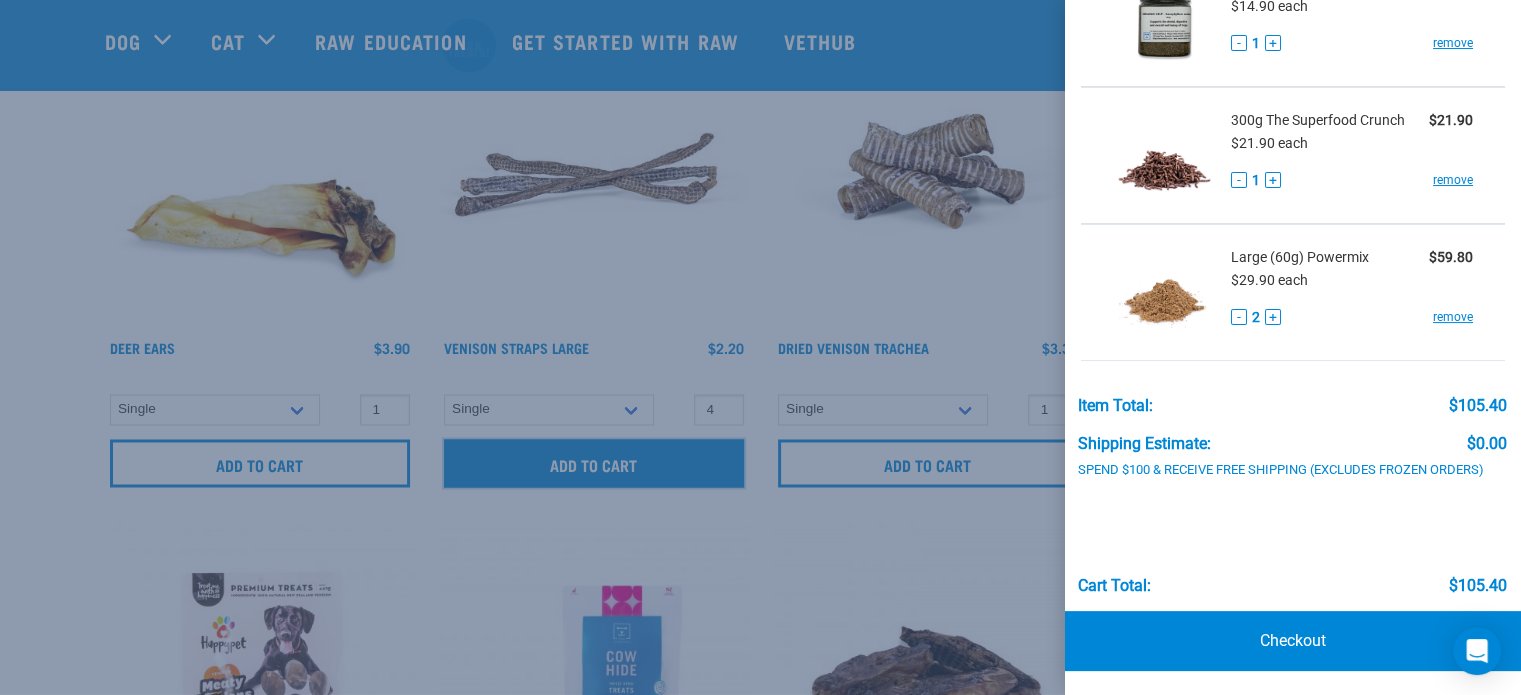 scroll, scrollTop: 329, scrollLeft: 0, axis: vertical 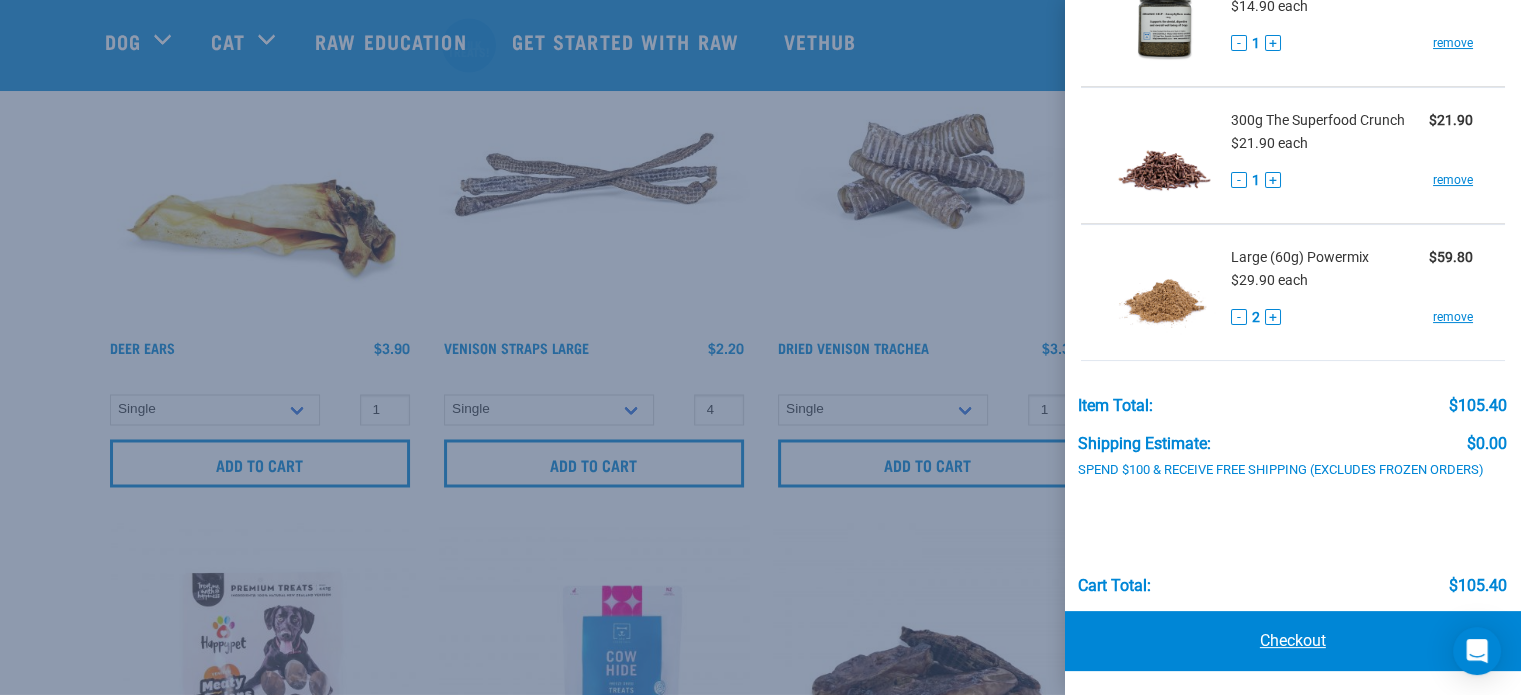 click on "Checkout" at bounding box center (1293, 641) 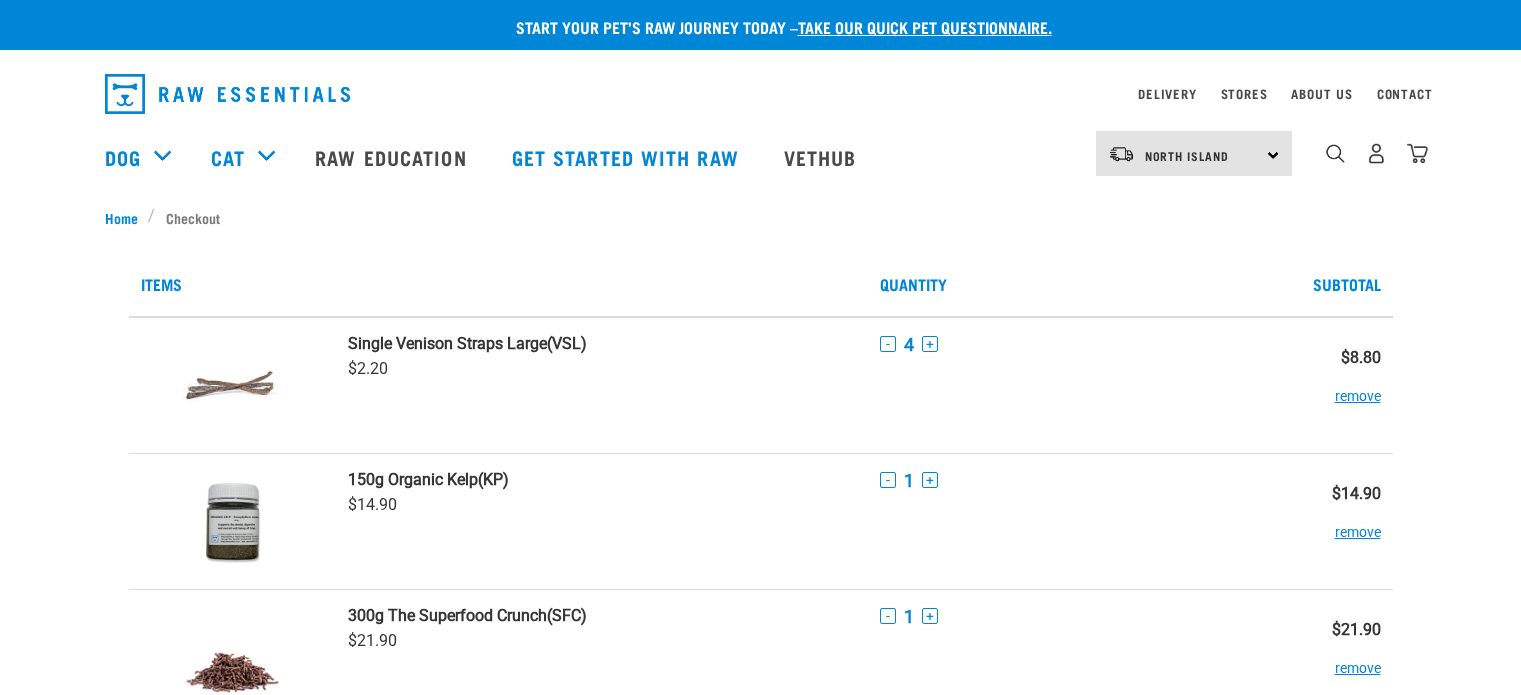 scroll, scrollTop: 0, scrollLeft: 0, axis: both 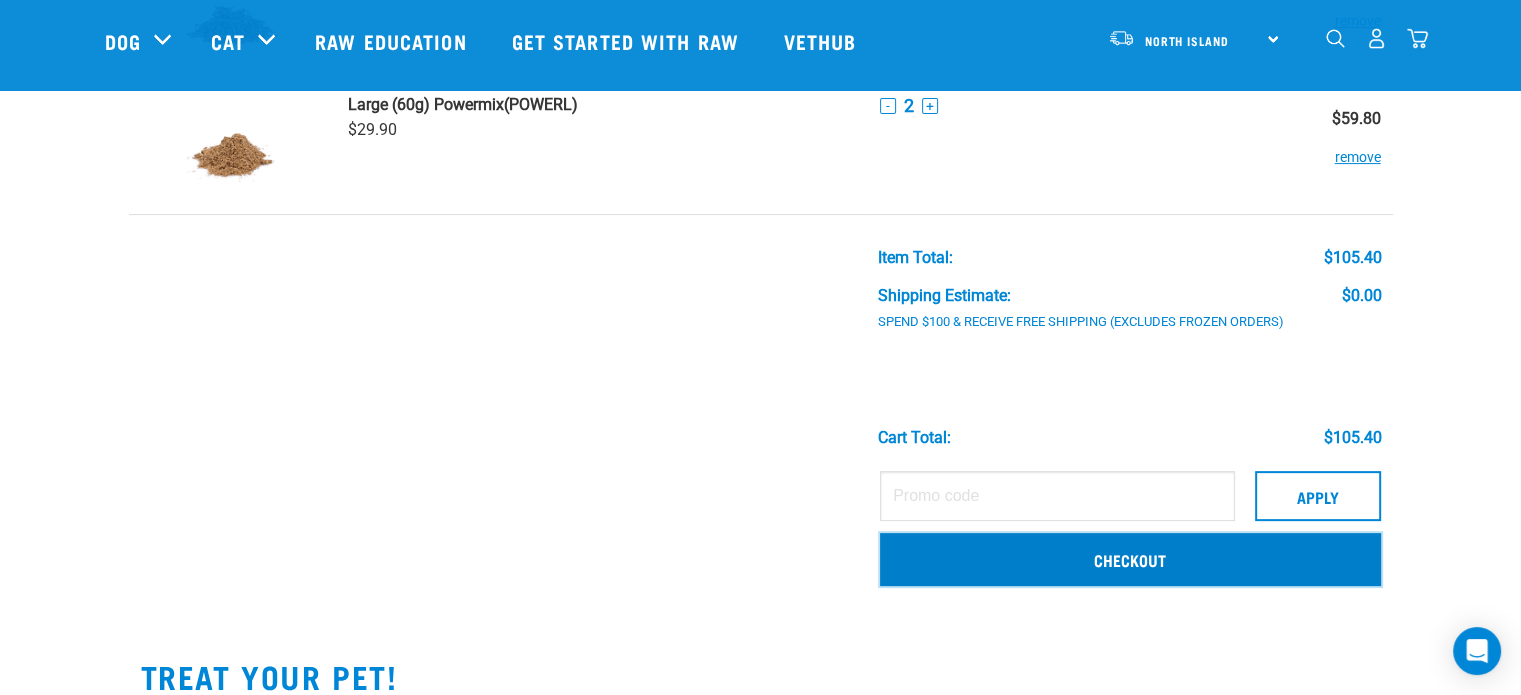 click on "Checkout" at bounding box center (1130, 559) 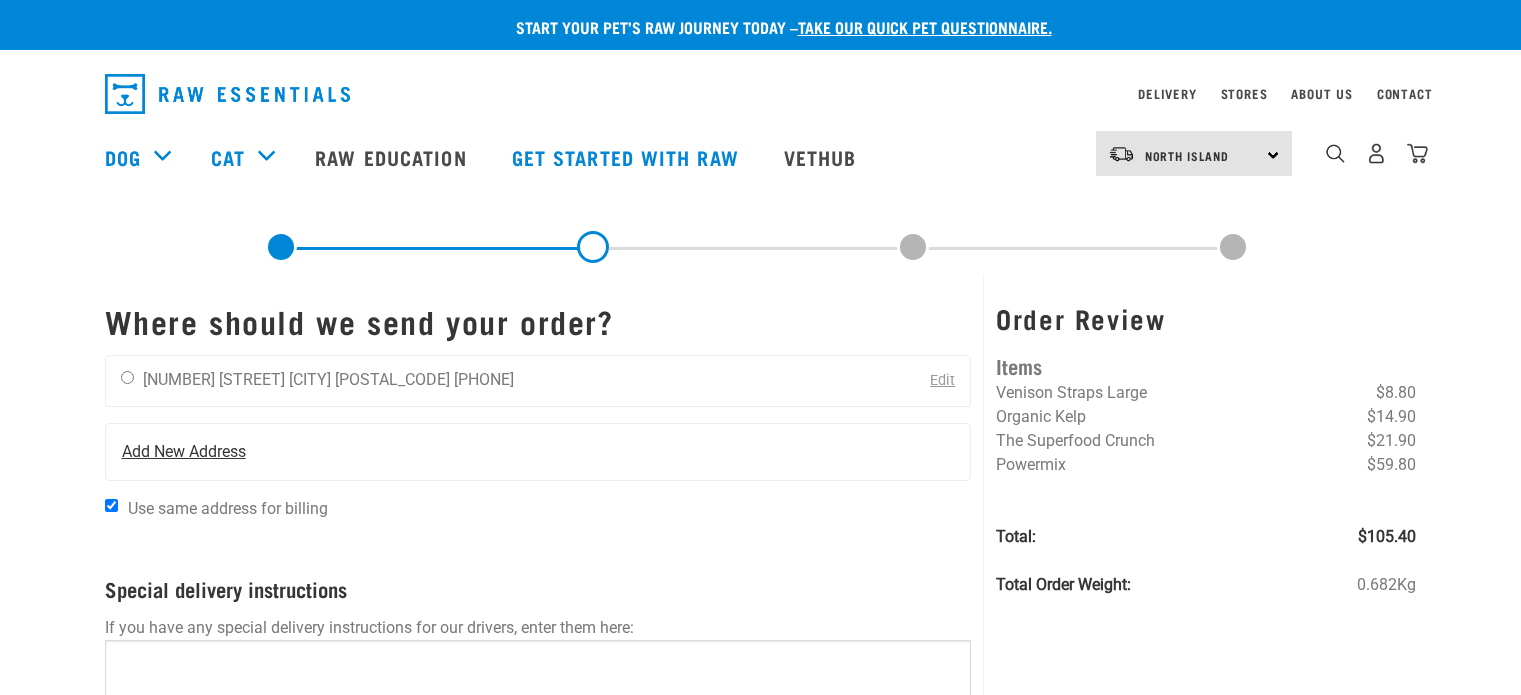 scroll, scrollTop: 0, scrollLeft: 0, axis: both 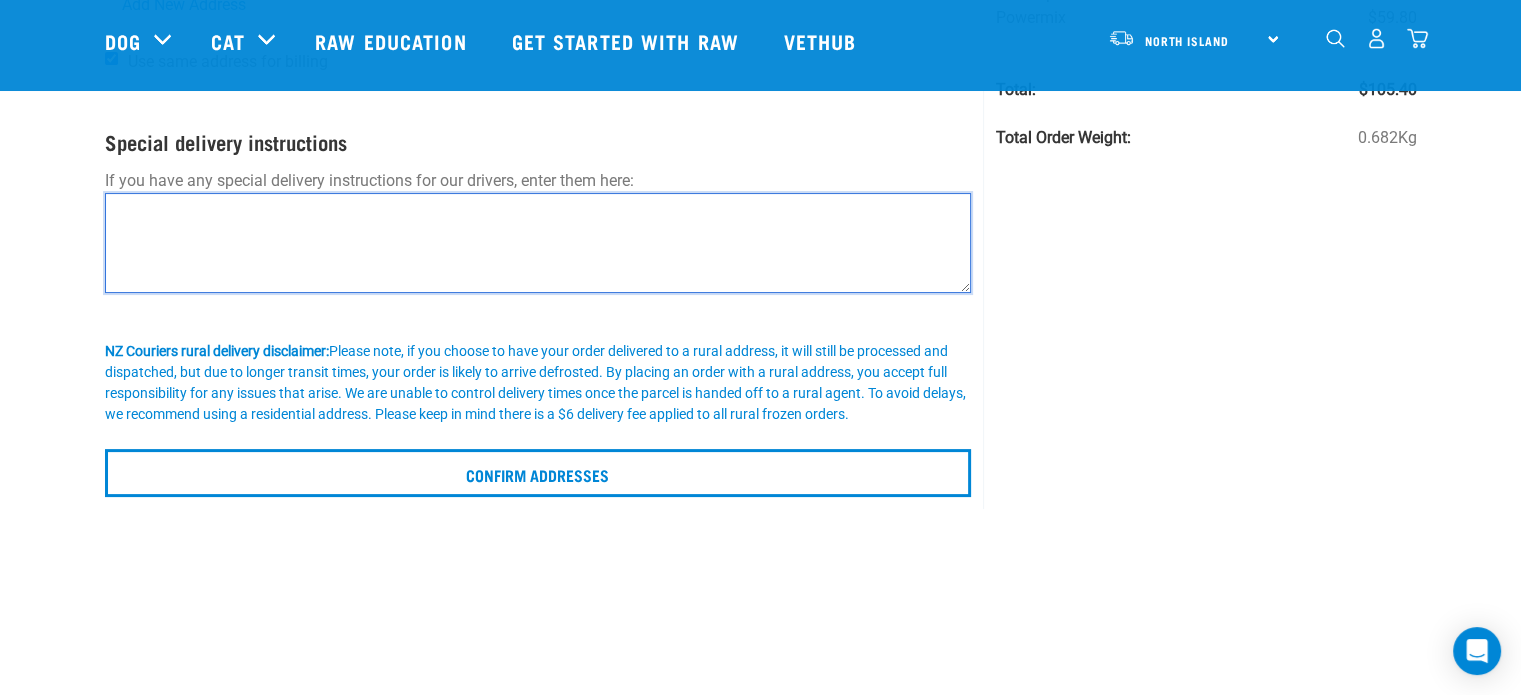 click at bounding box center (538, 243) 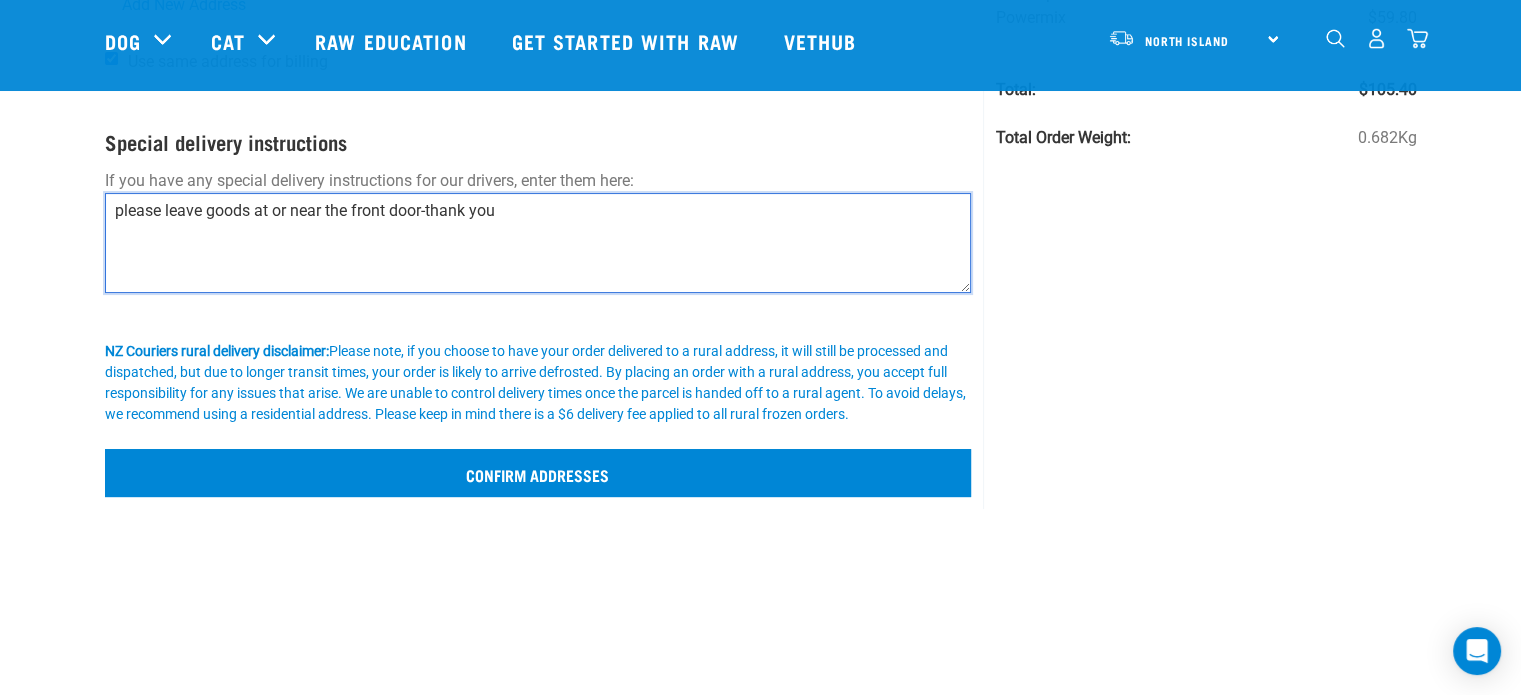 type on "please leave goods at or near the front door-thank you" 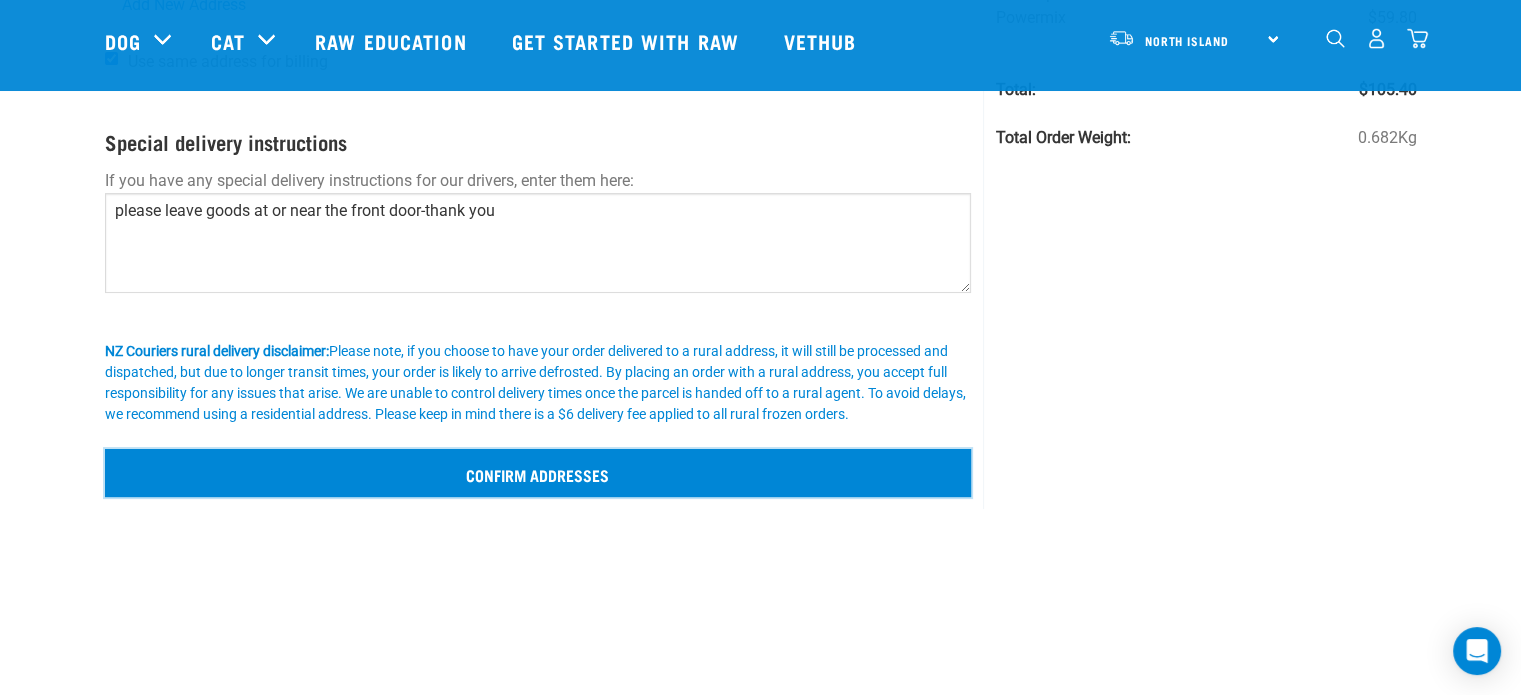 click on "Confirm addresses" at bounding box center [538, 473] 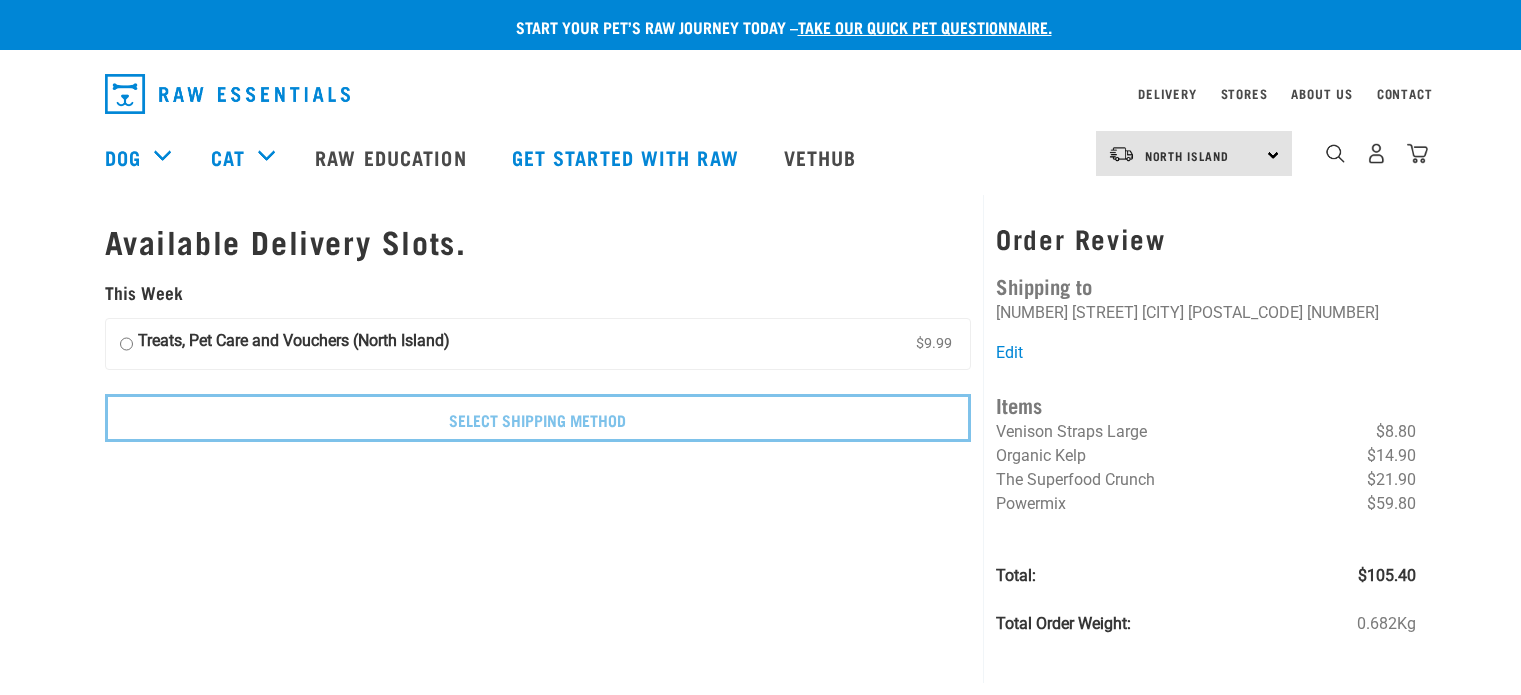 scroll, scrollTop: 0, scrollLeft: 0, axis: both 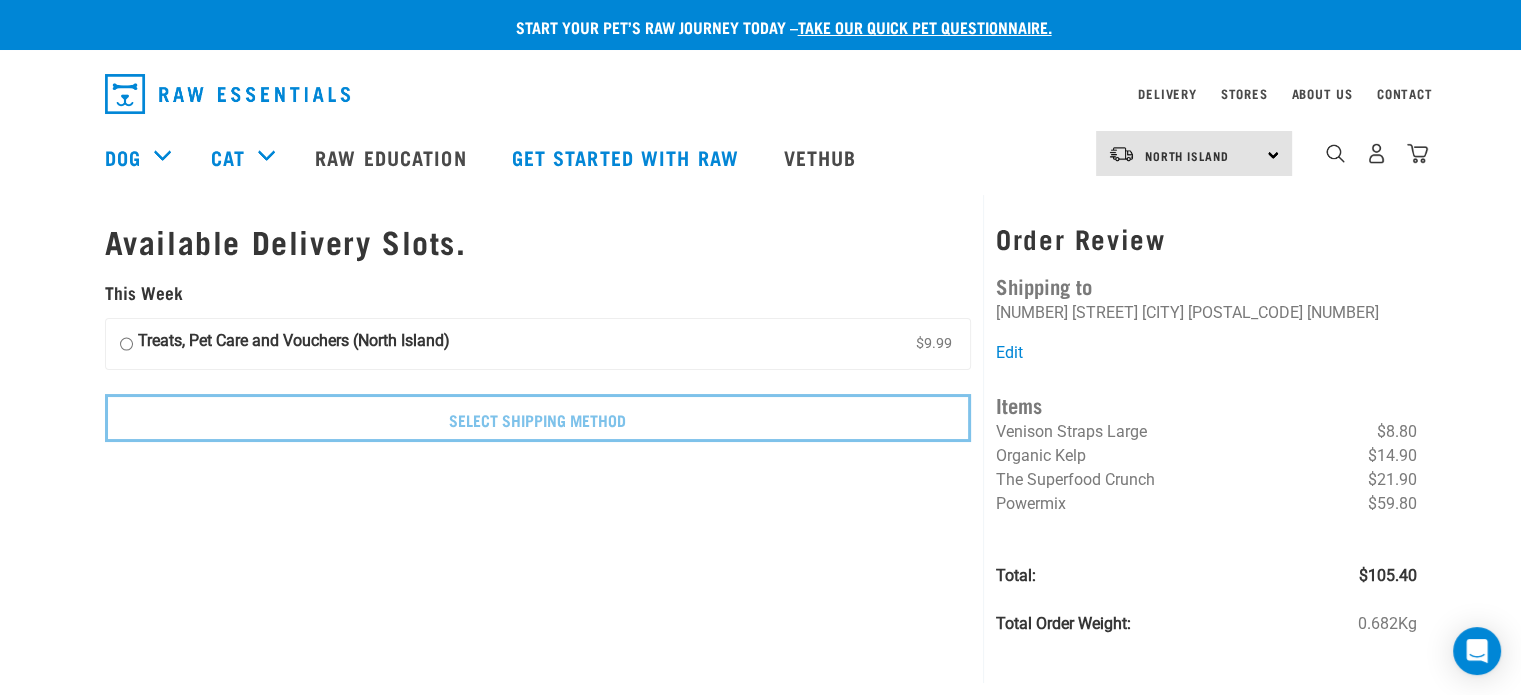 click on "Treats, Pet Care and Vouchers (North Island)
$9.99" at bounding box center (126, 344) 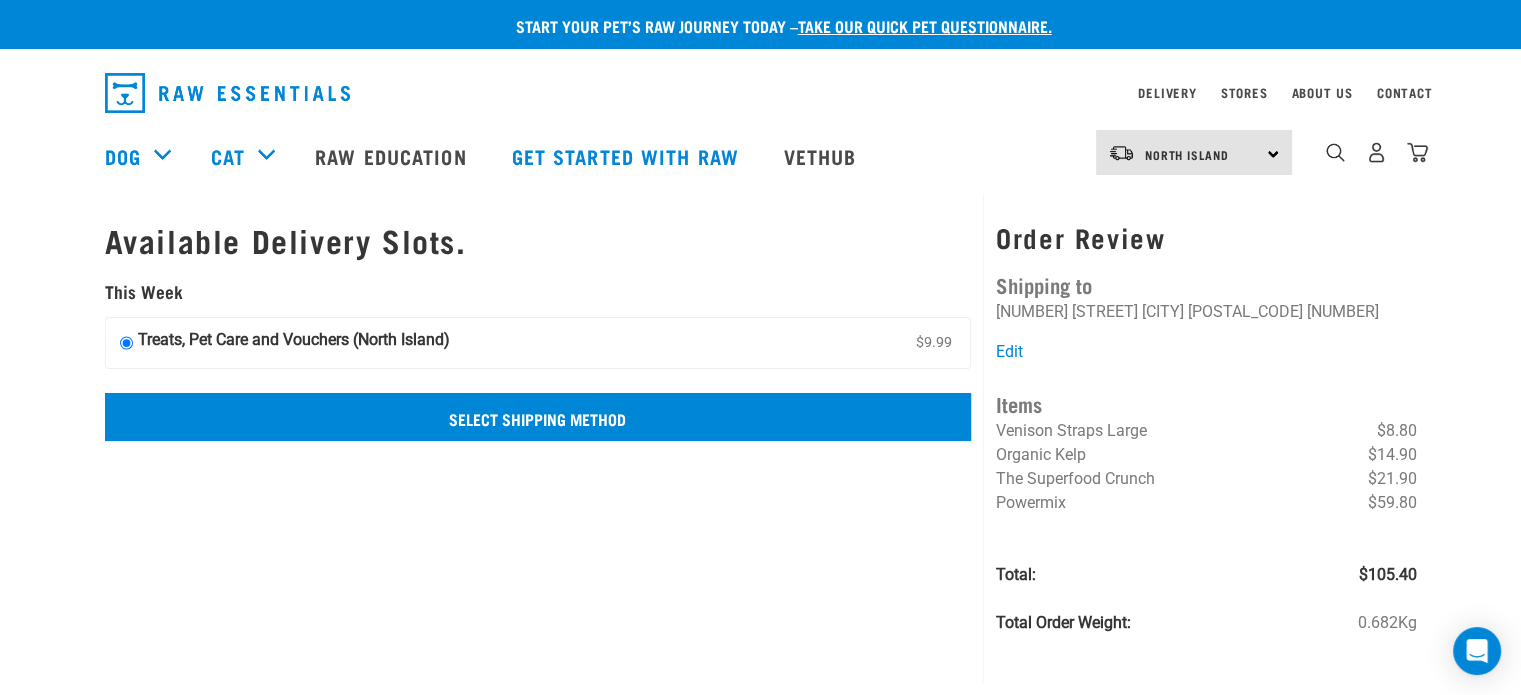 scroll, scrollTop: 0, scrollLeft: 0, axis: both 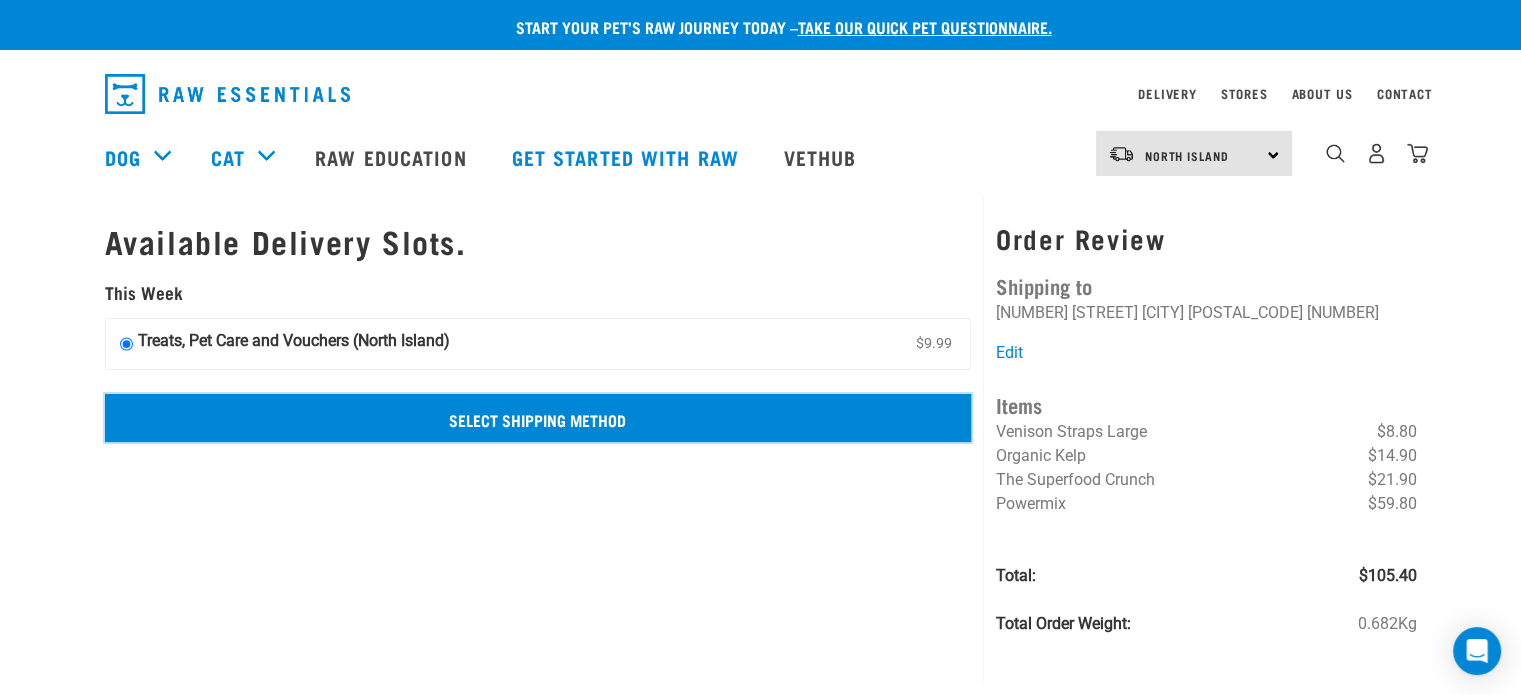 click on "Select Shipping Method" at bounding box center [538, 418] 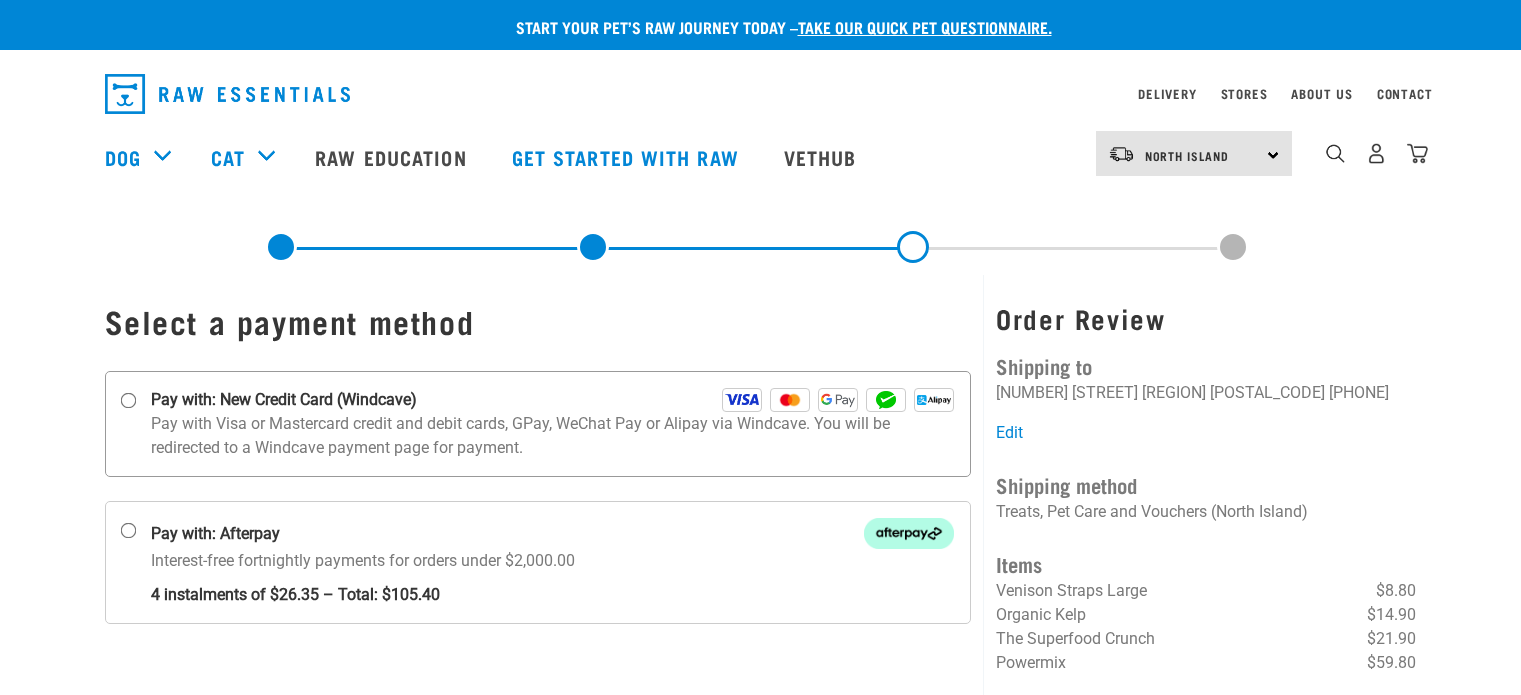 scroll, scrollTop: 0, scrollLeft: 0, axis: both 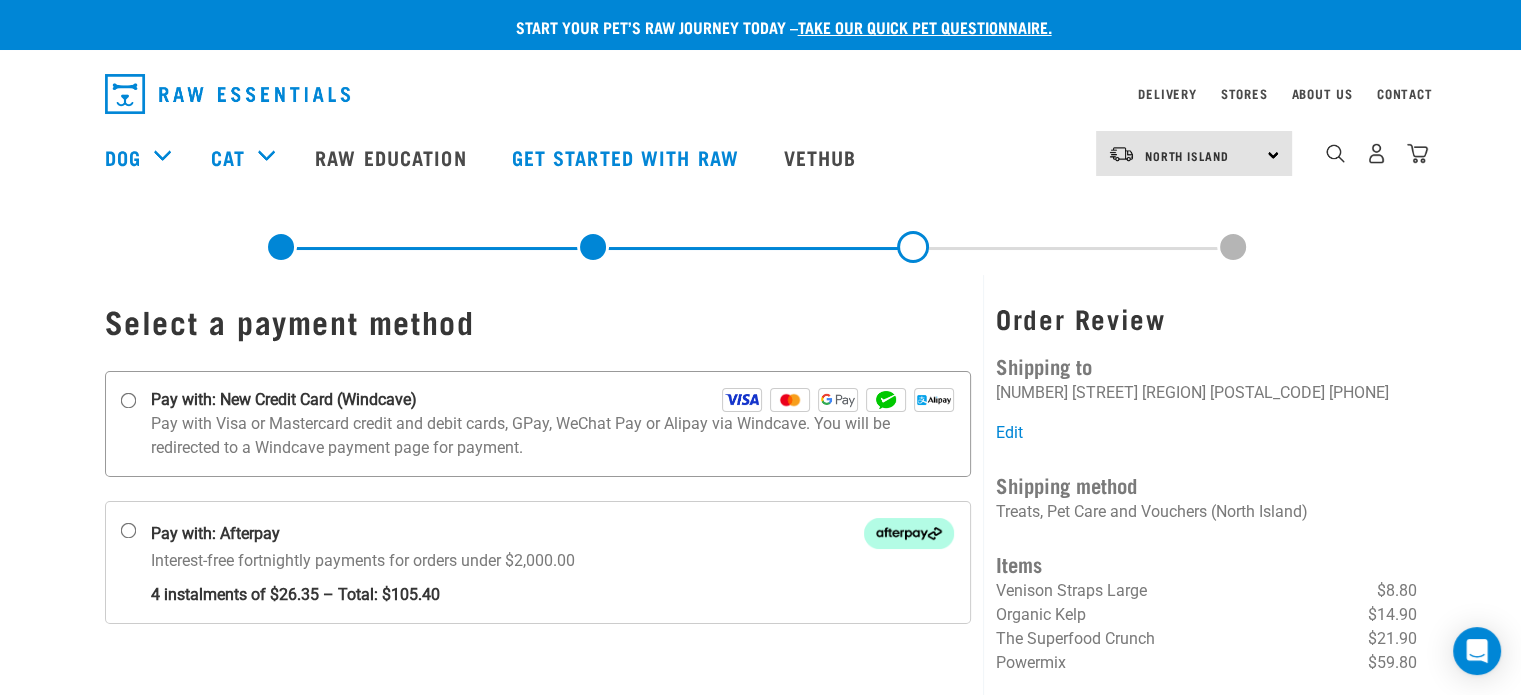 click on "Pay with: New Credit Card (Windcave)" at bounding box center [128, 401] 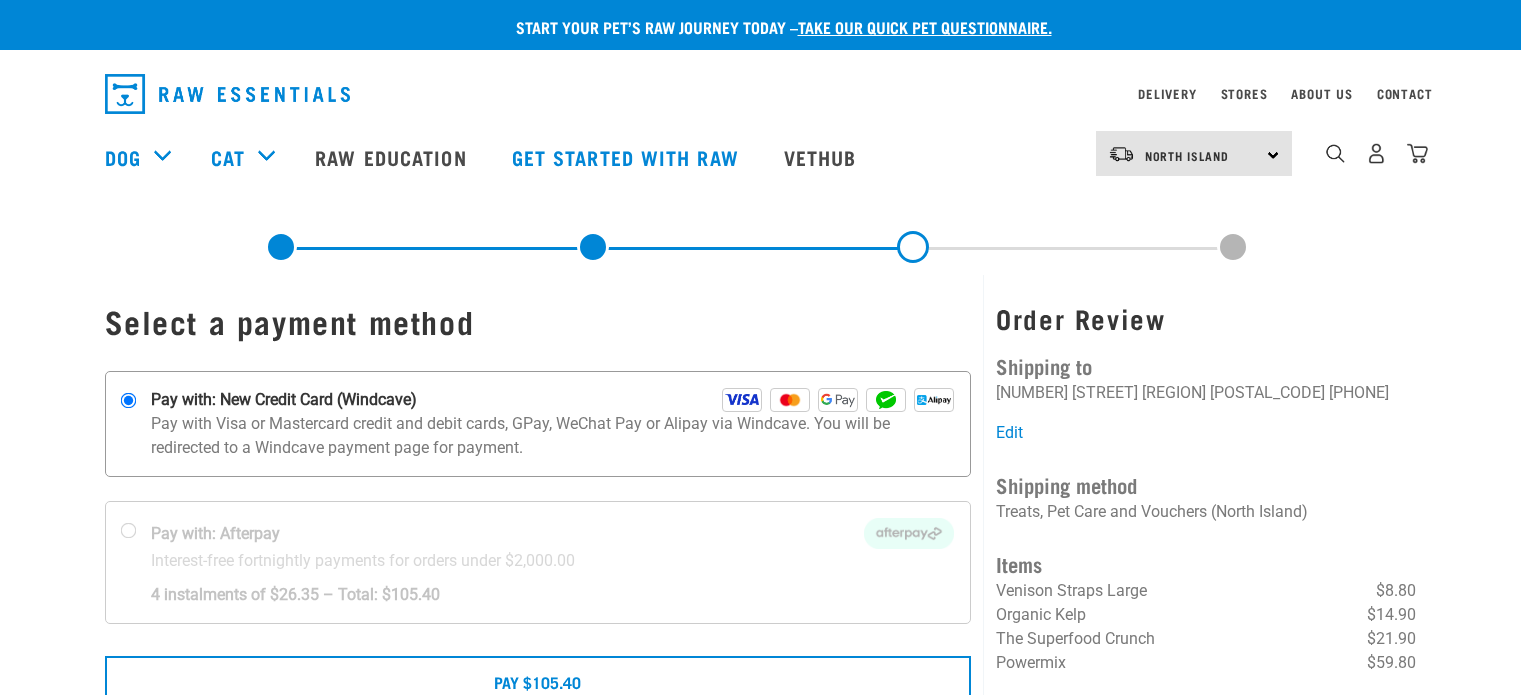 scroll, scrollTop: 0, scrollLeft: 0, axis: both 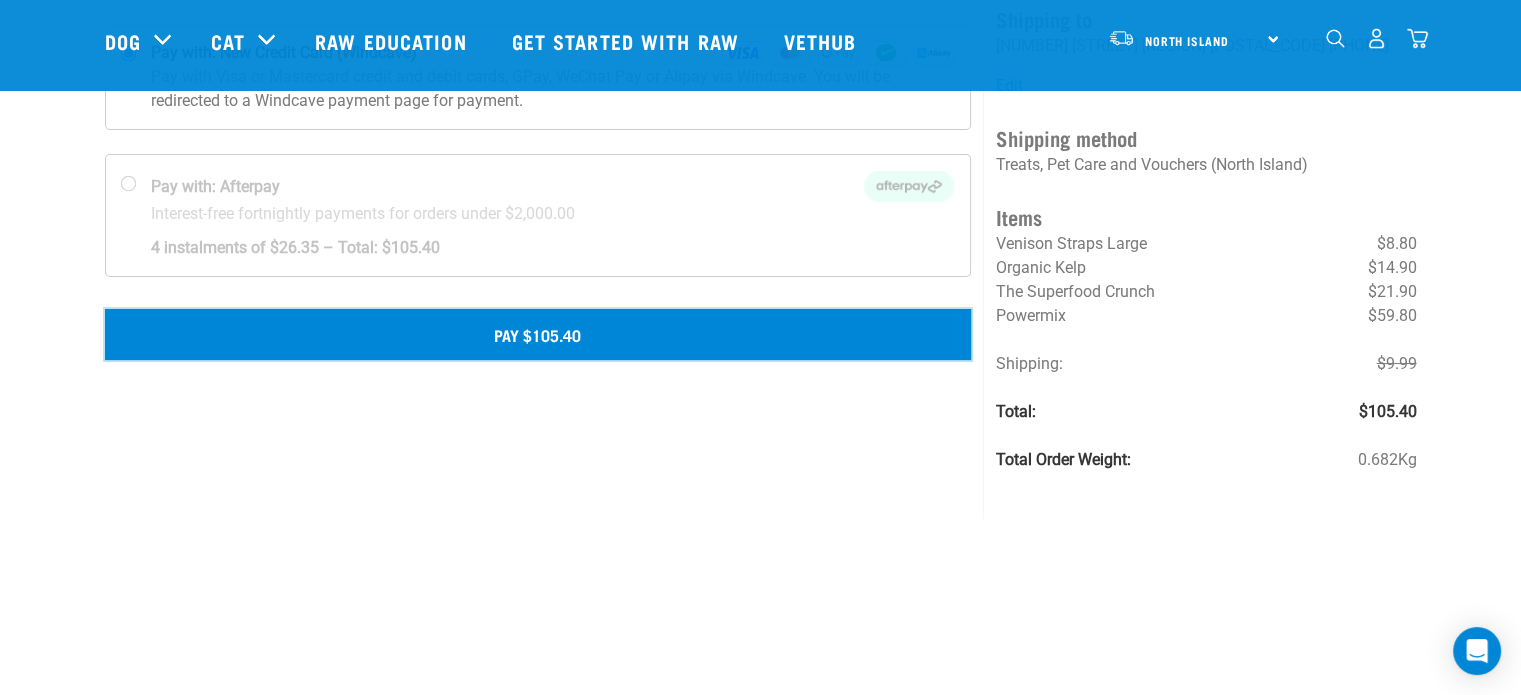 click on "Pay $105.40" at bounding box center (538, 334) 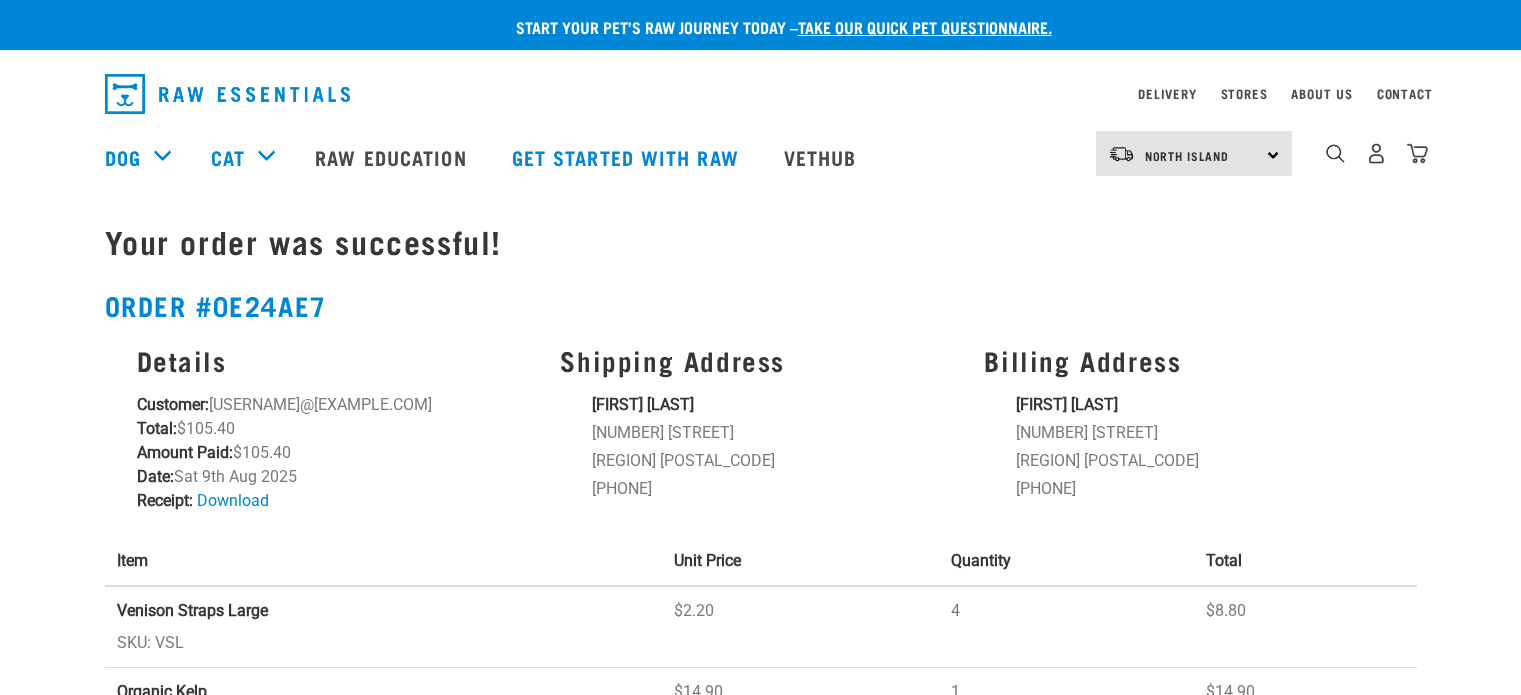 scroll, scrollTop: 0, scrollLeft: 0, axis: both 